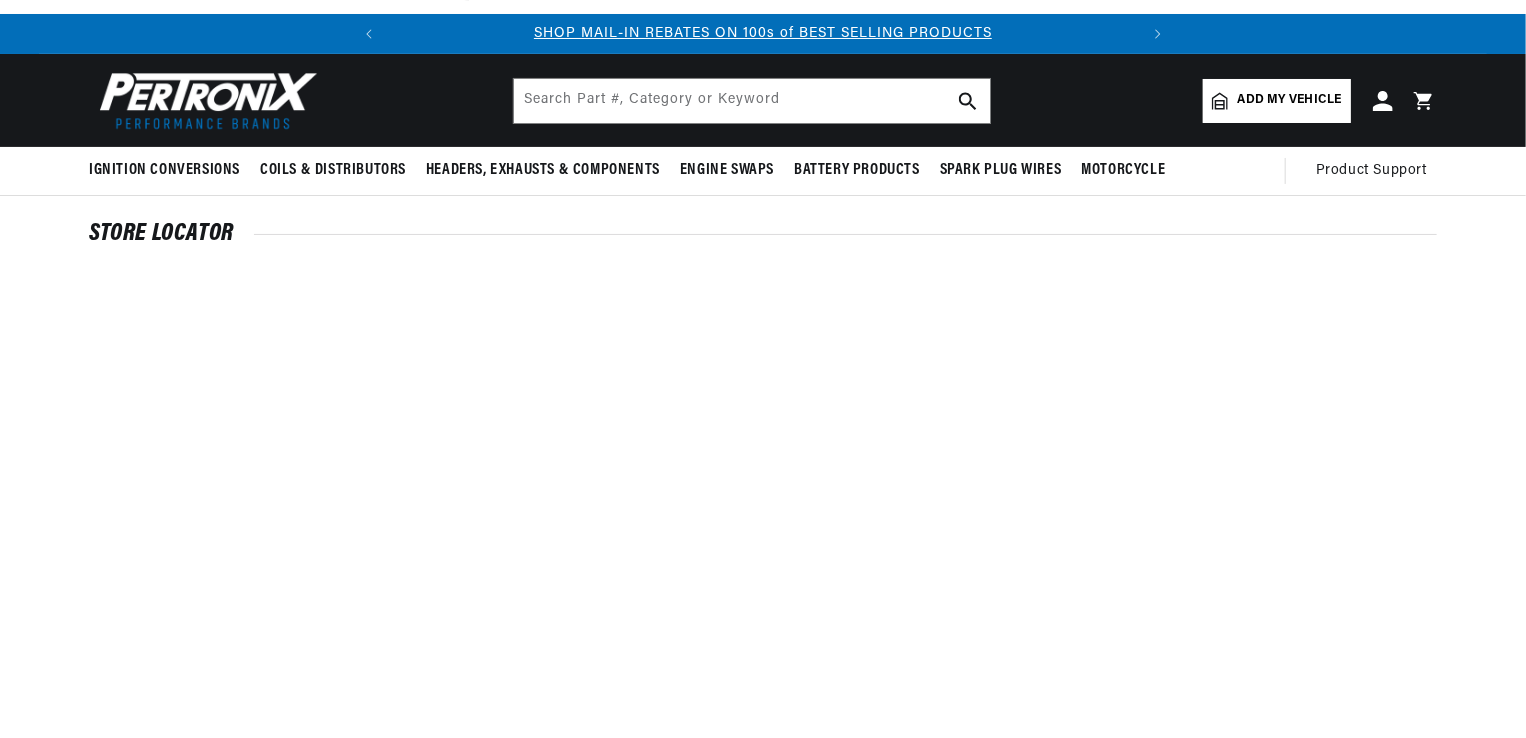 scroll, scrollTop: 0, scrollLeft: 0, axis: both 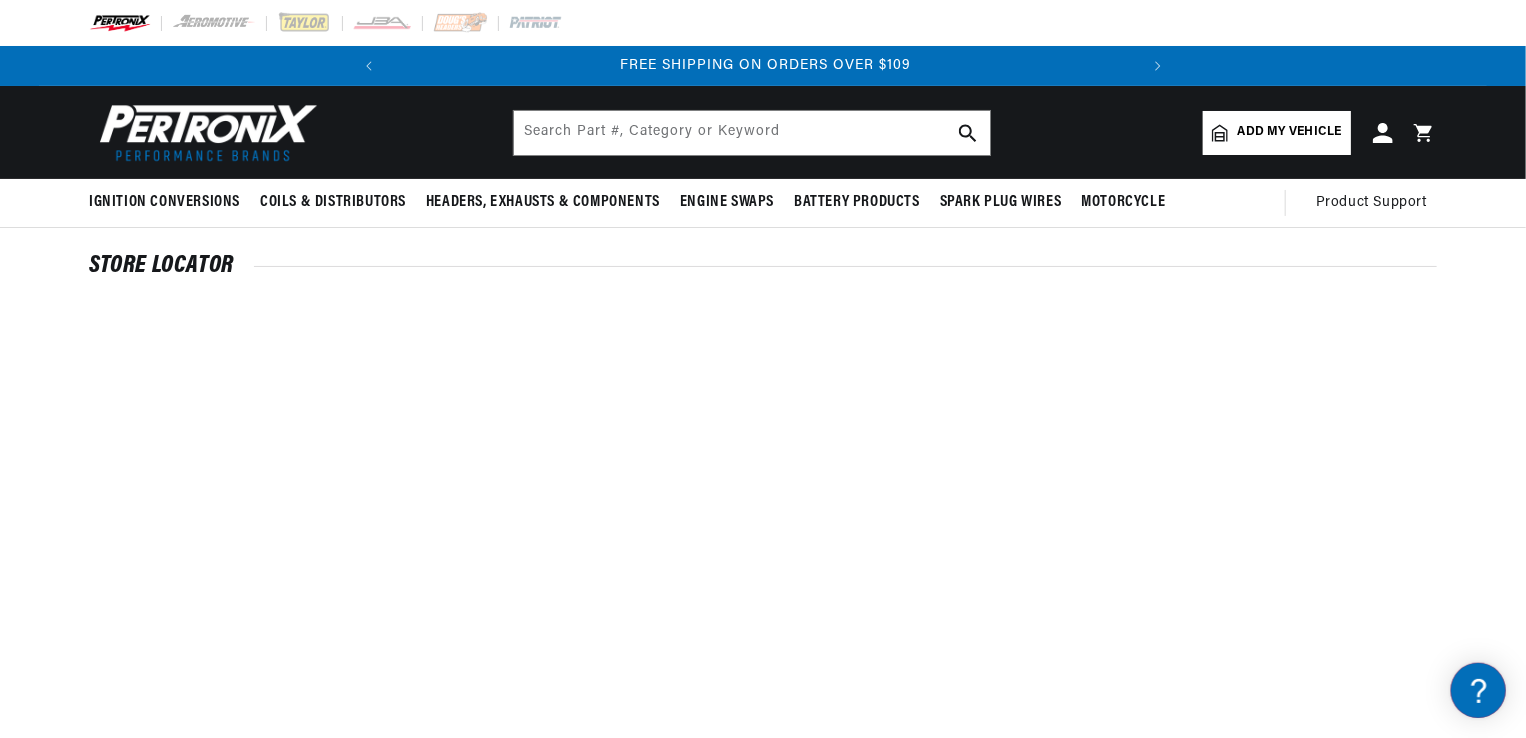 click on "FREE SHIPPING ON ORDERS OVER $109" at bounding box center [766, 65] 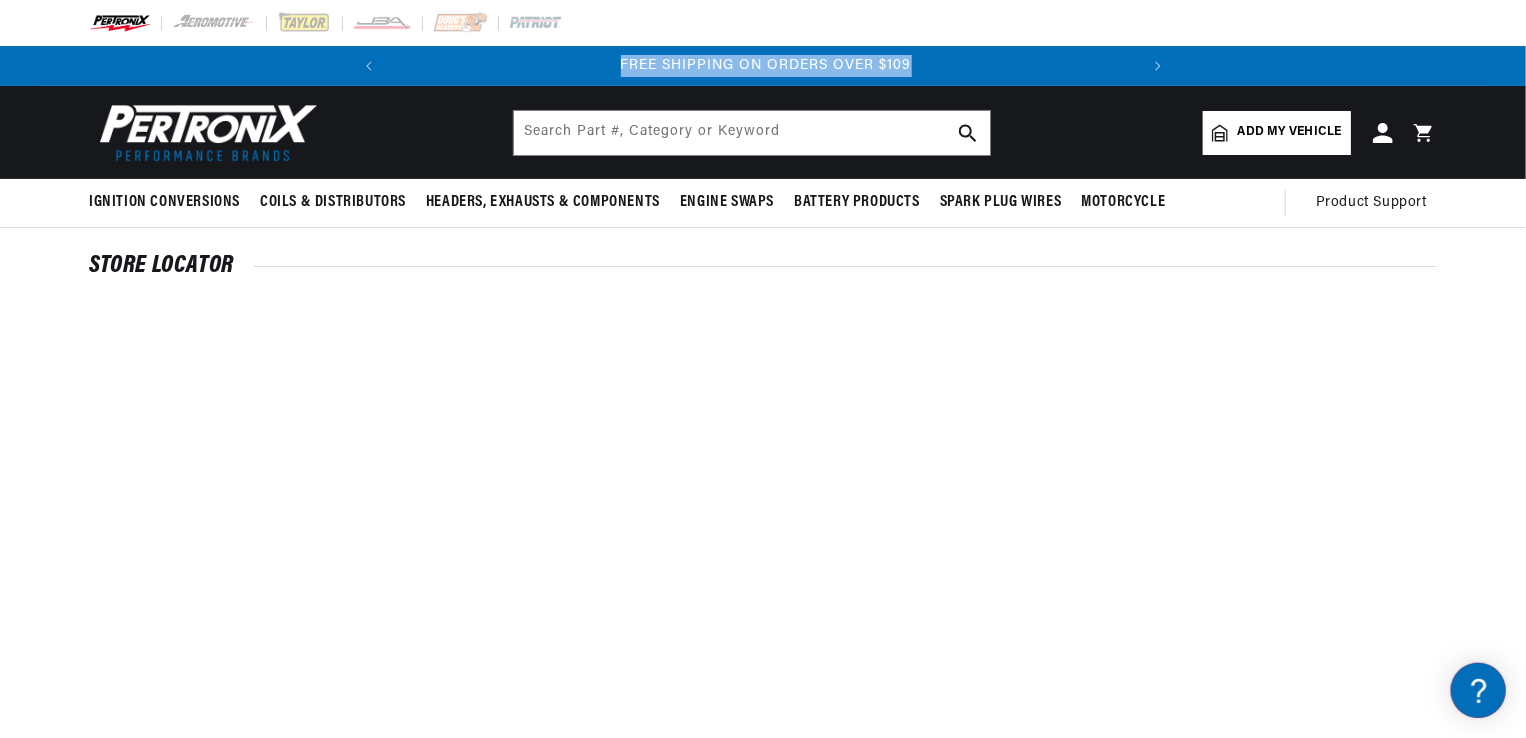 drag, startPoint x: 908, startPoint y: 67, endPoint x: 619, endPoint y: 60, distance: 289.08478 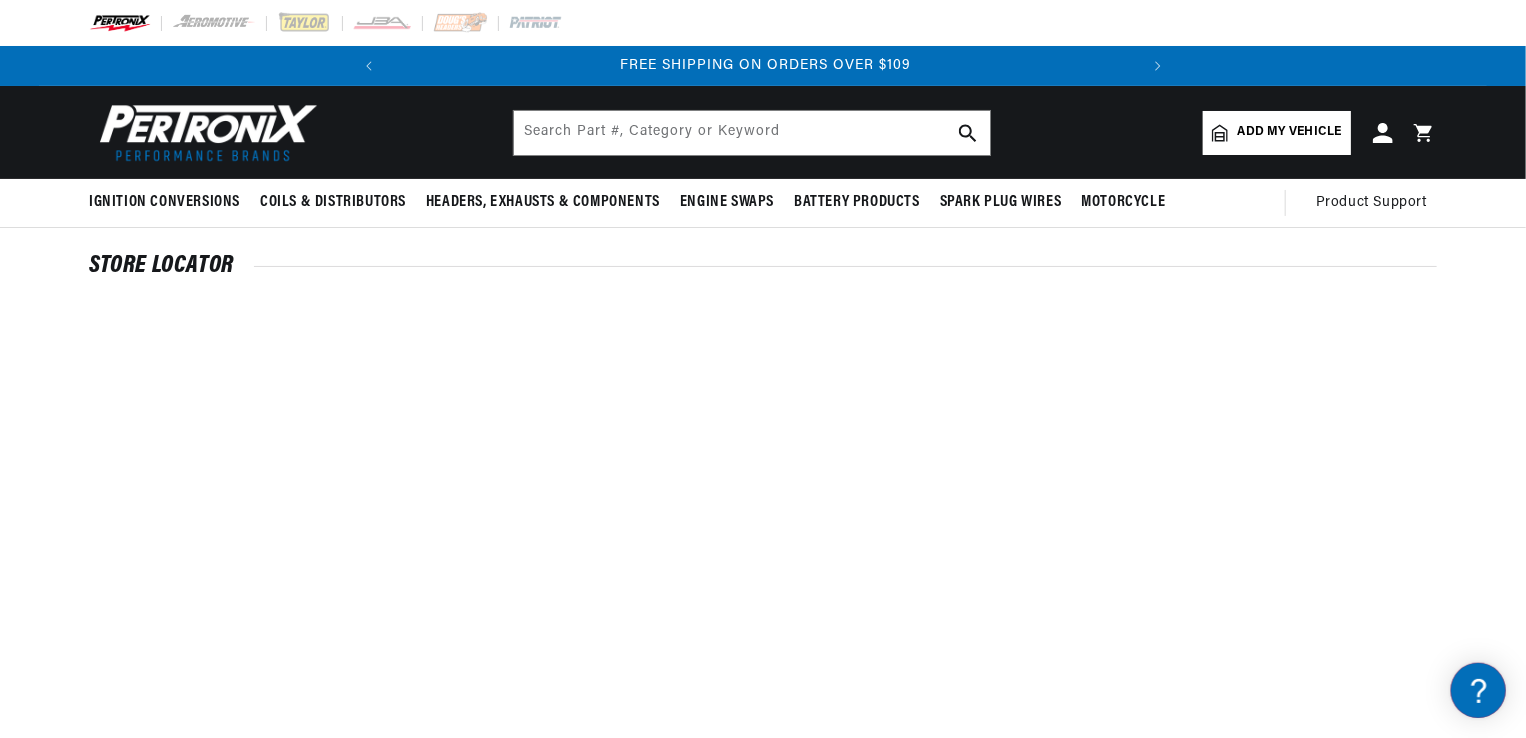 drag, startPoint x: 619, startPoint y: 60, endPoint x: 563, endPoint y: 263, distance: 210.58252 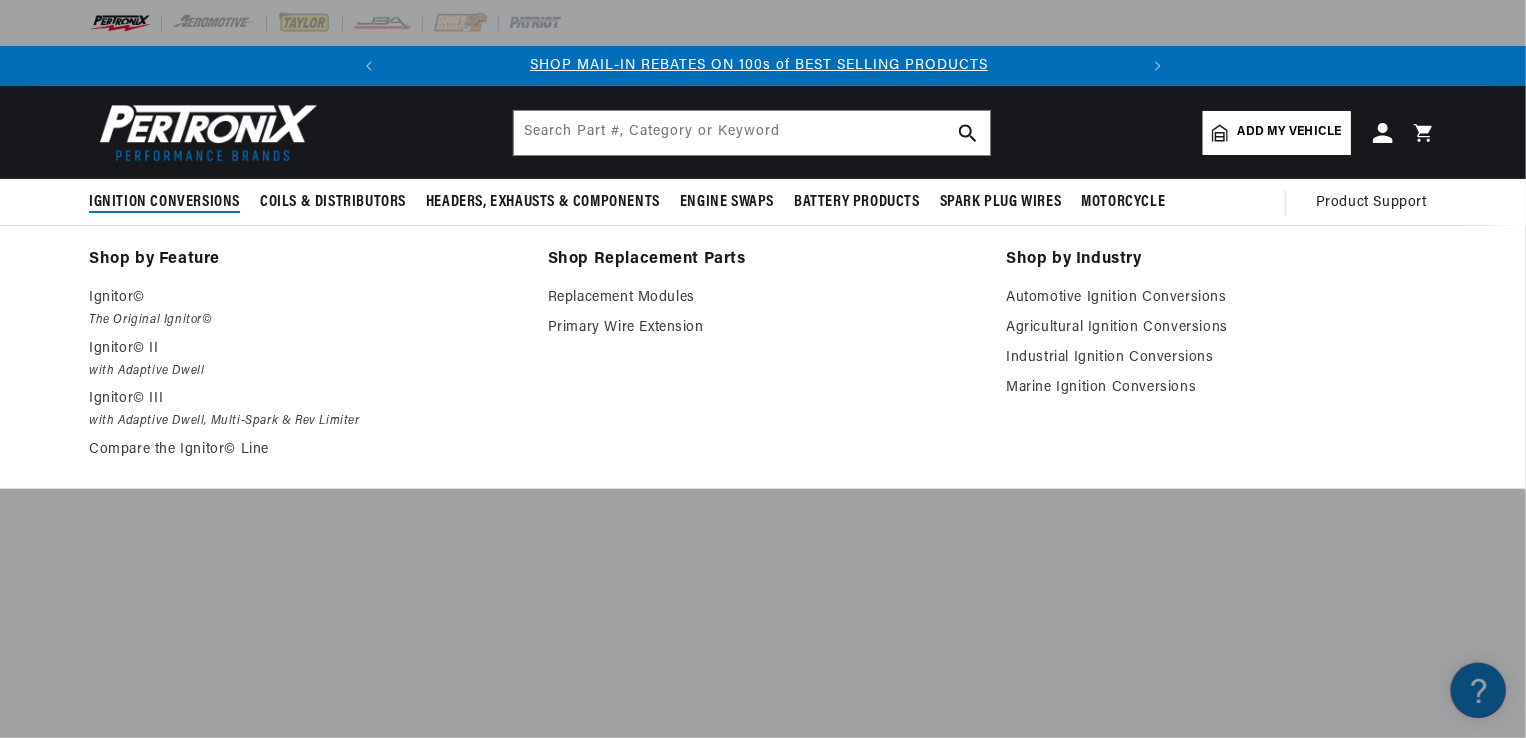 scroll, scrollTop: 0, scrollLeft: 0, axis: both 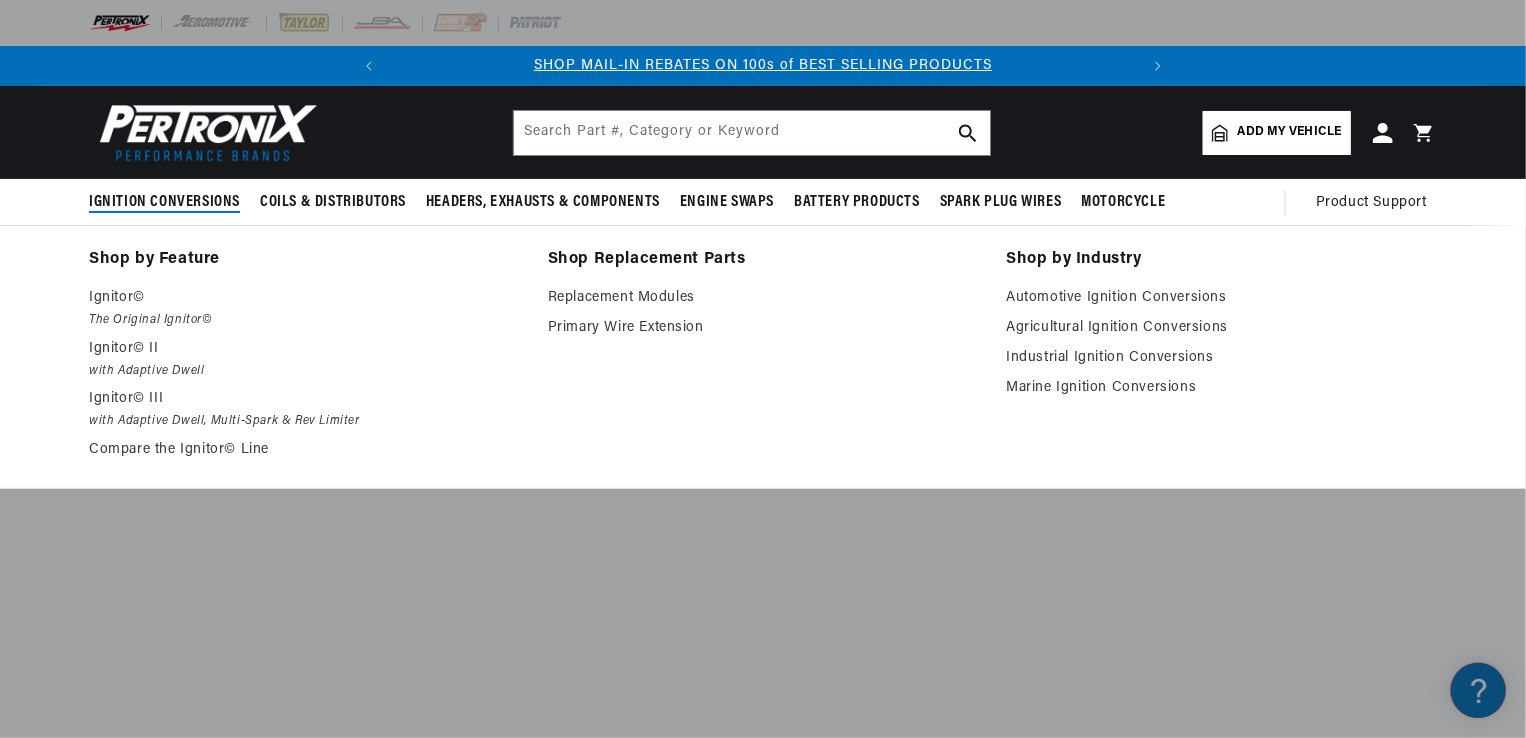 click on "Ignition Conversions" at bounding box center [164, 202] 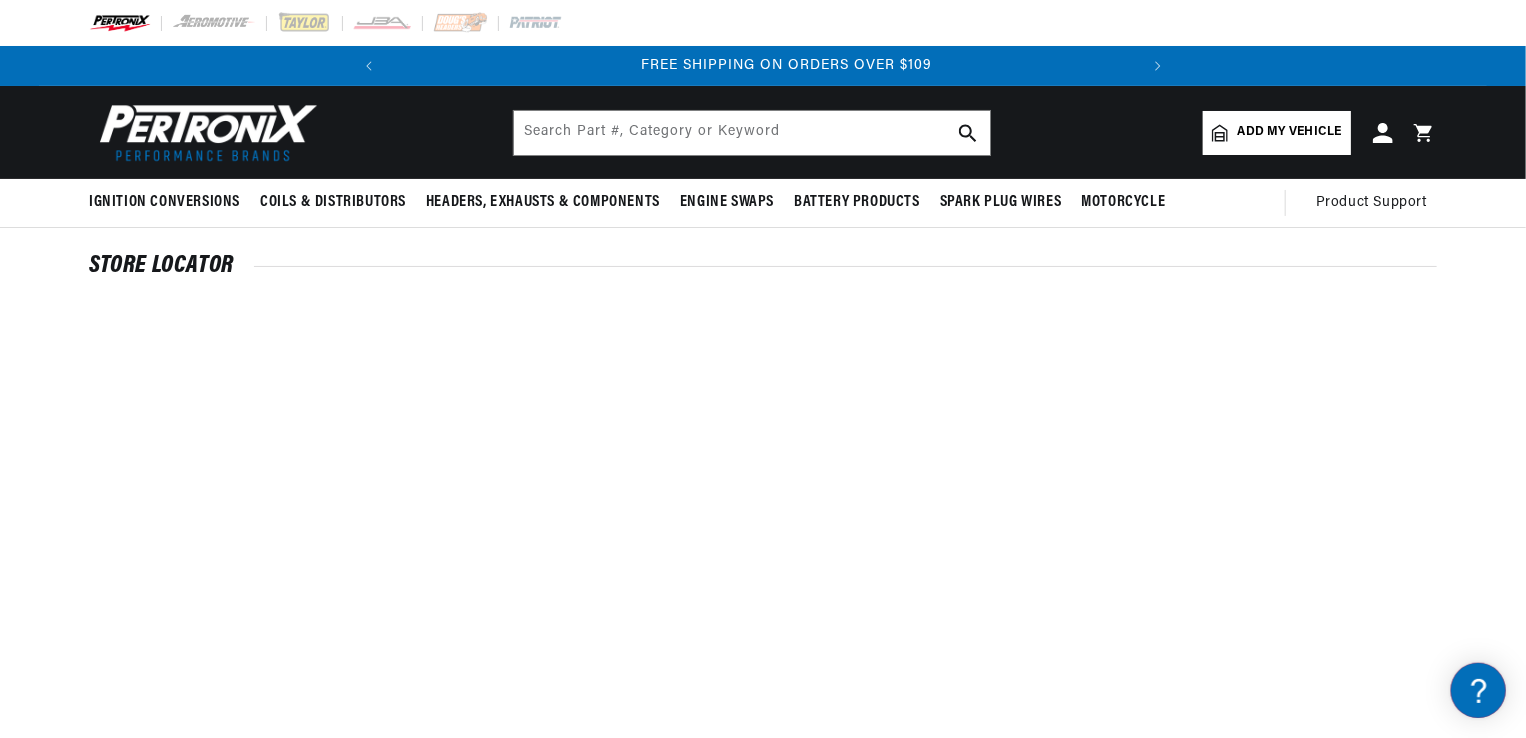 scroll, scrollTop: 0, scrollLeft: 746, axis: horizontal 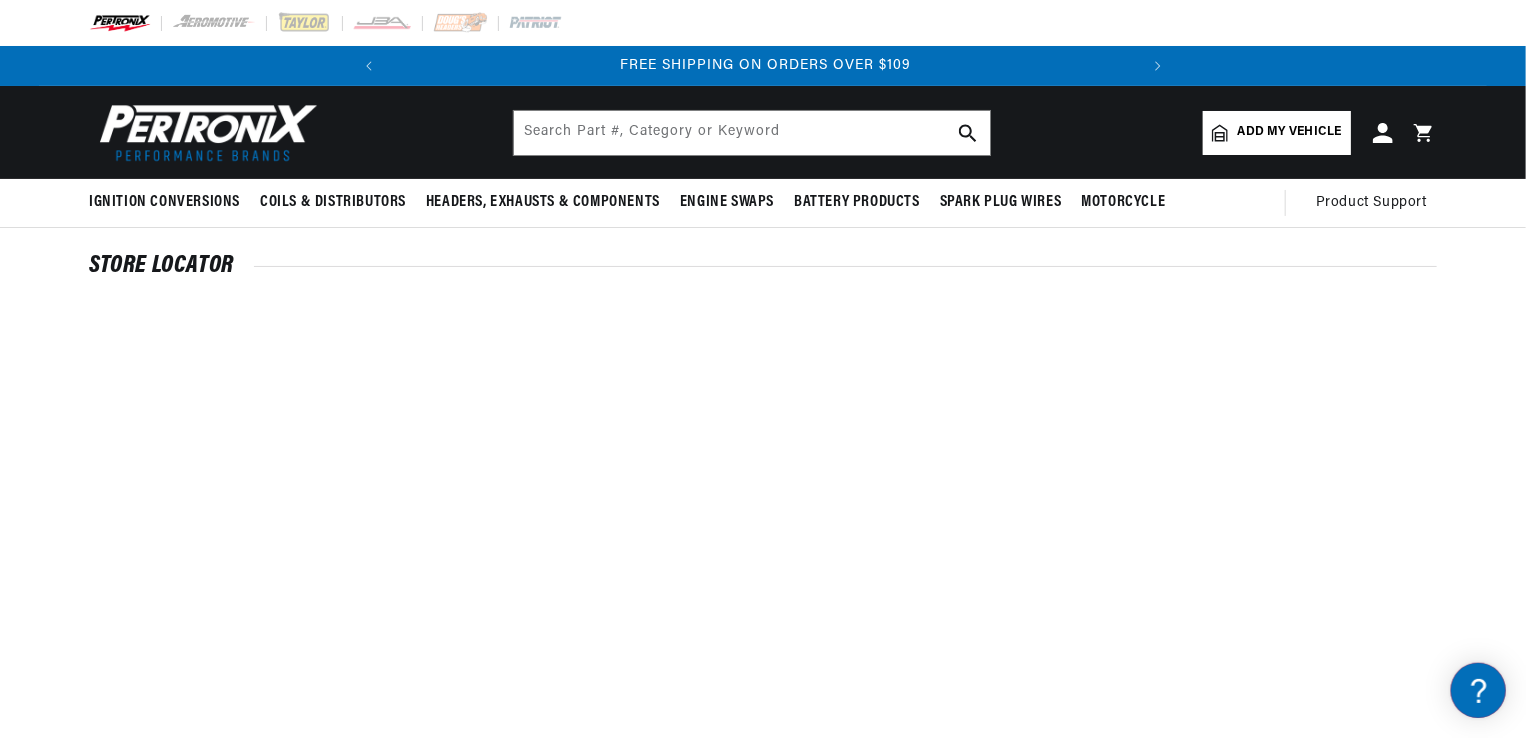 click on "Store Locator" at bounding box center (763, 266) 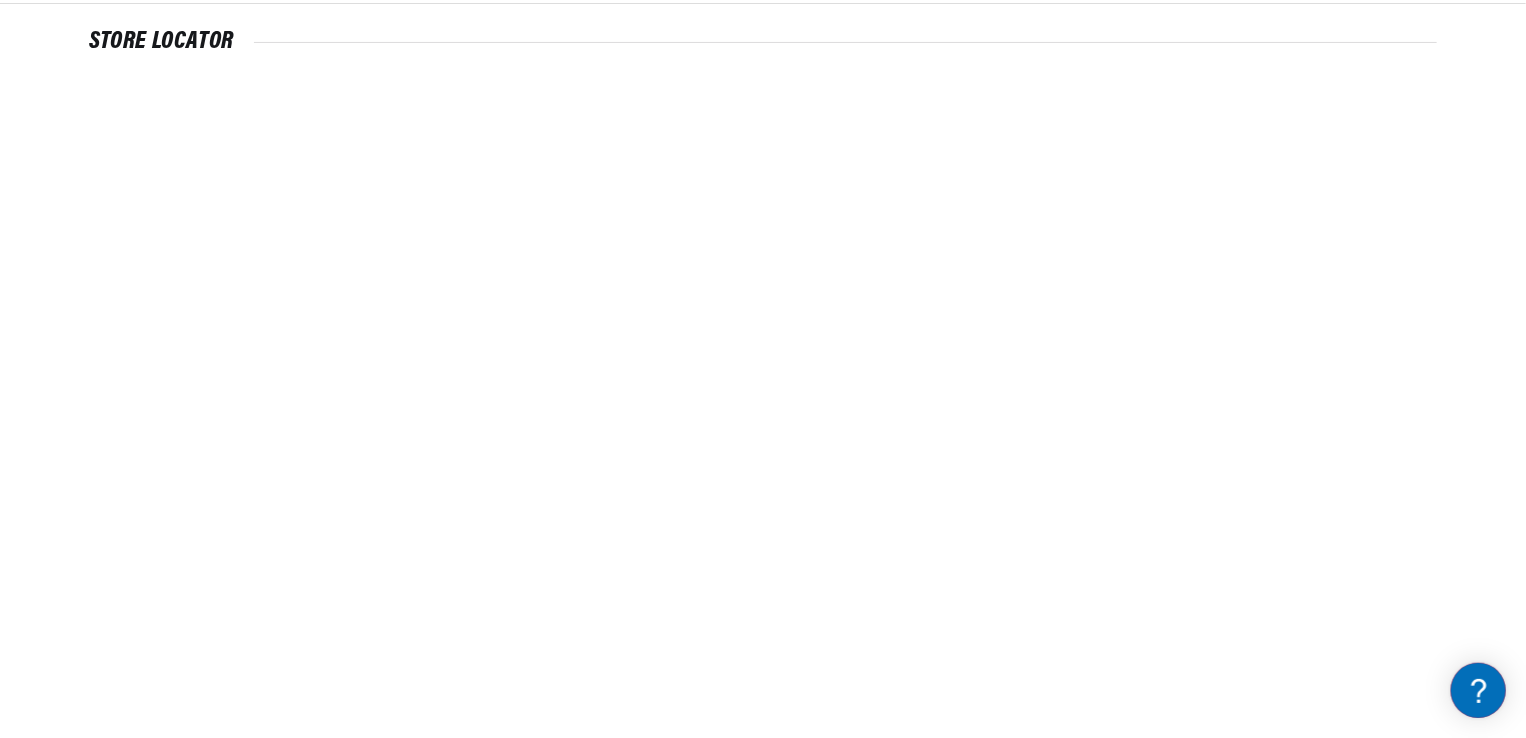 scroll, scrollTop: 0, scrollLeft: 0, axis: both 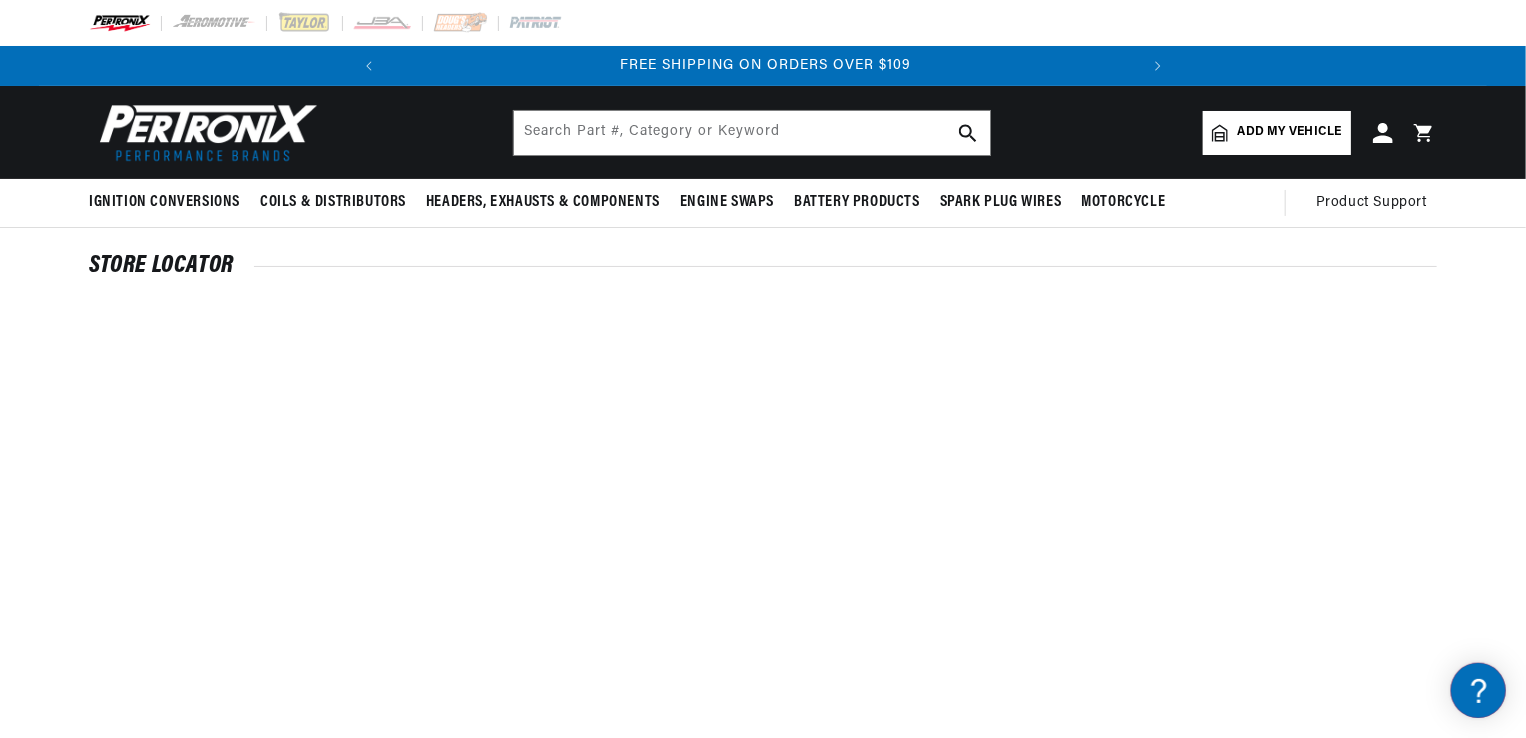 click at bounding box center (120, 23) 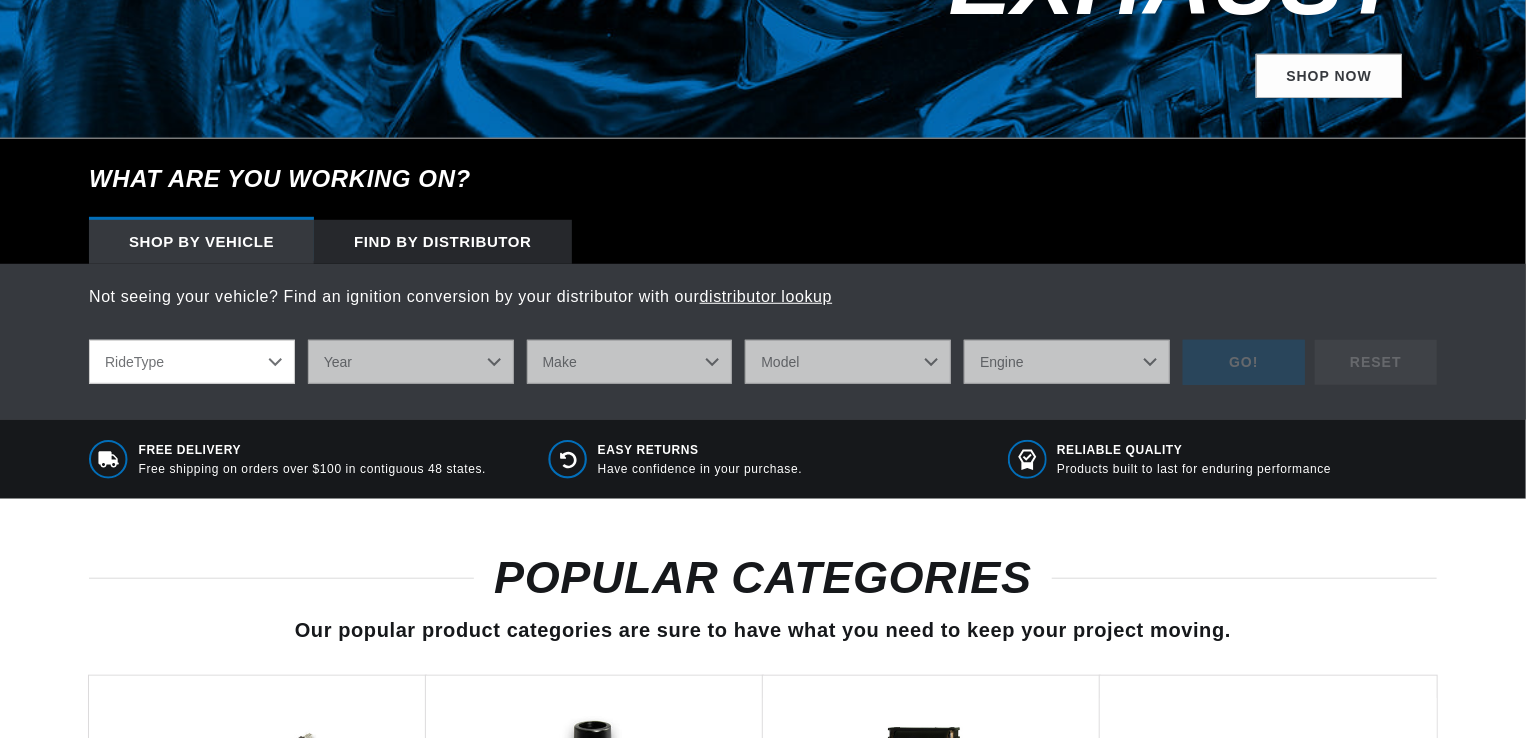 scroll, scrollTop: 600, scrollLeft: 0, axis: vertical 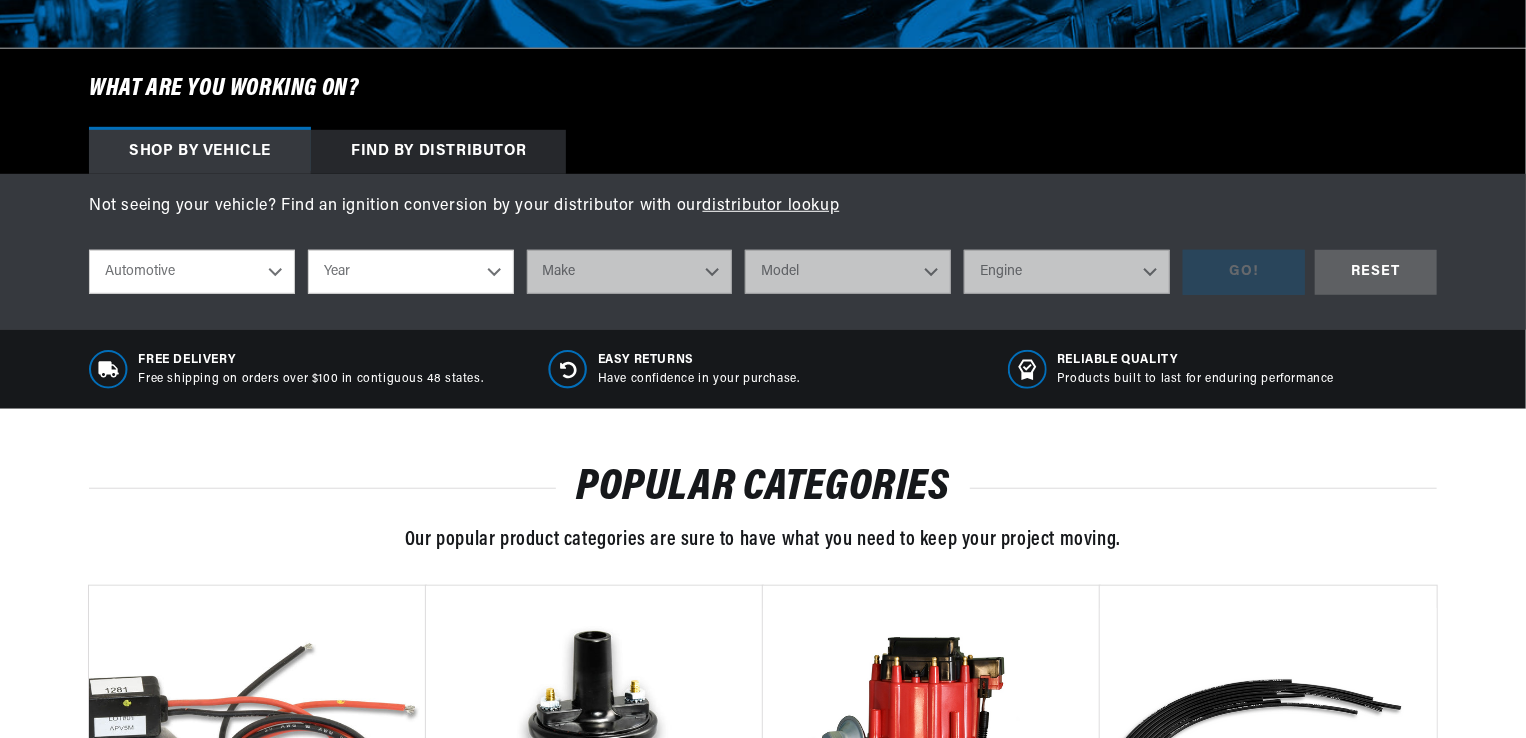 click on "Automotive
Agricultural
Industrial
Marine
Motorcycle" at bounding box center (192, 272) 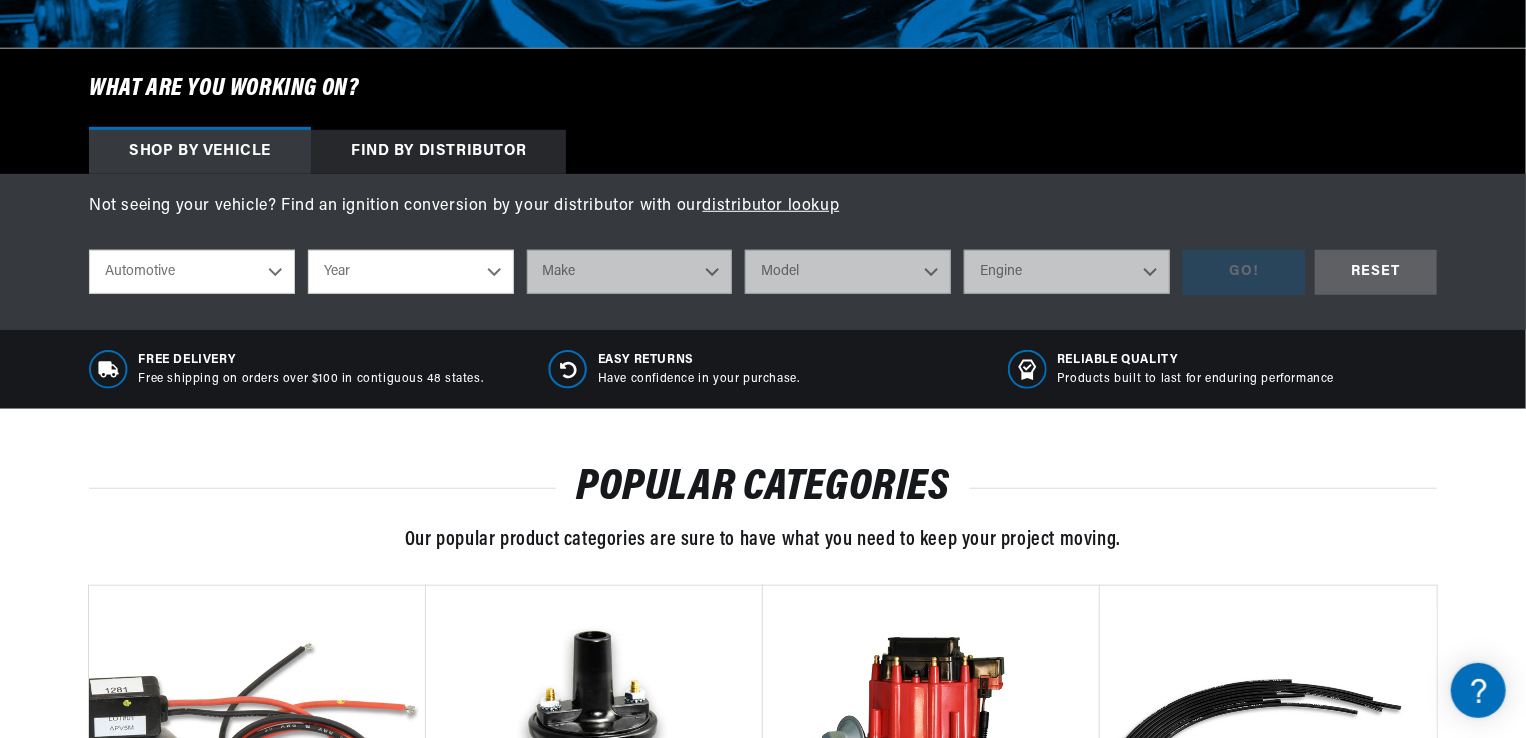 scroll, scrollTop: 0, scrollLeft: 0, axis: both 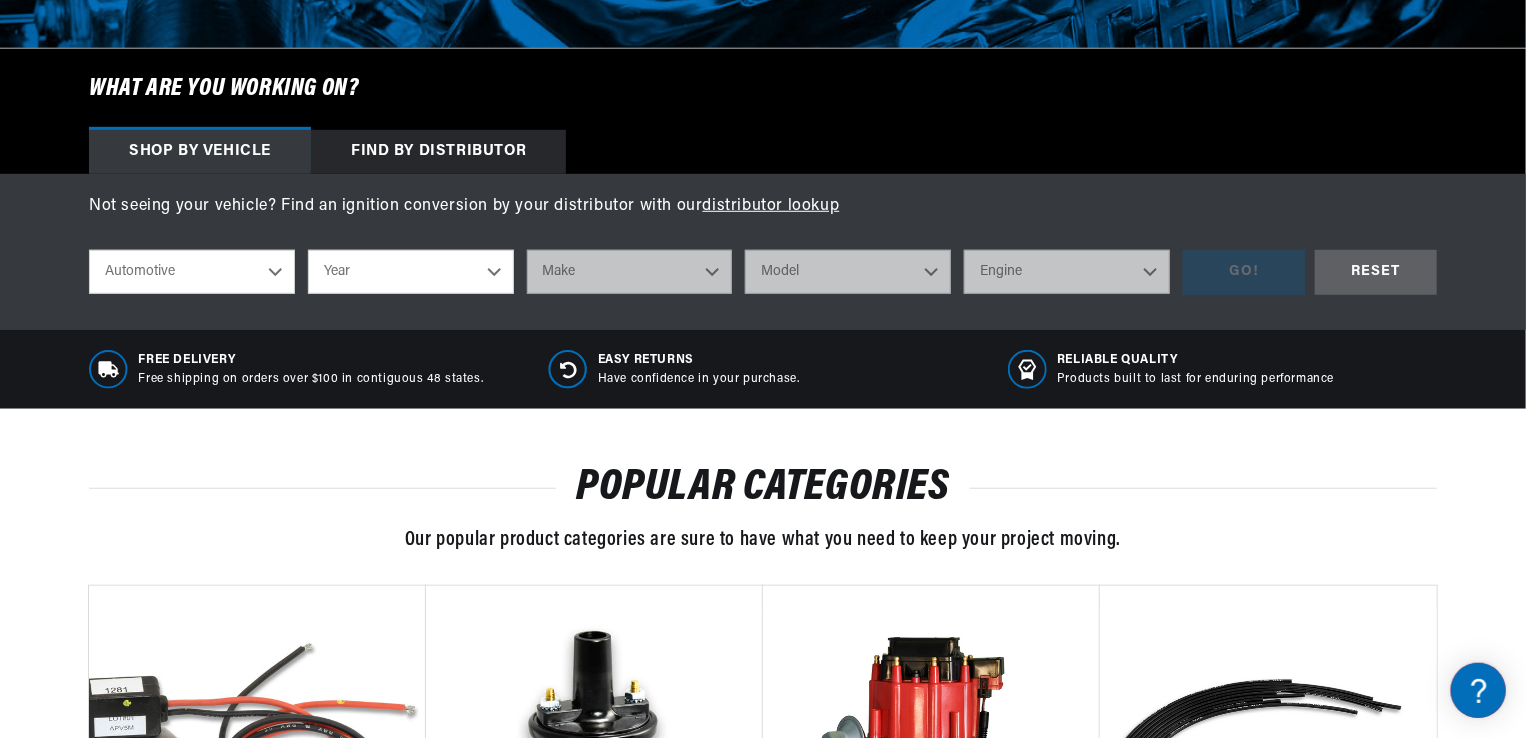 click on "Year
2022
2021
2020
2019
2018
2017
2016
2015
2014
2013
2012
2011
2010
2009
2008
2007
2006
2005
2004
2003
2002
2001
2000
1999
1998
1997
1996
1995
1994
1993
1992
1991
1990
1989
1988
1987
1986 1985" at bounding box center [411, 272] 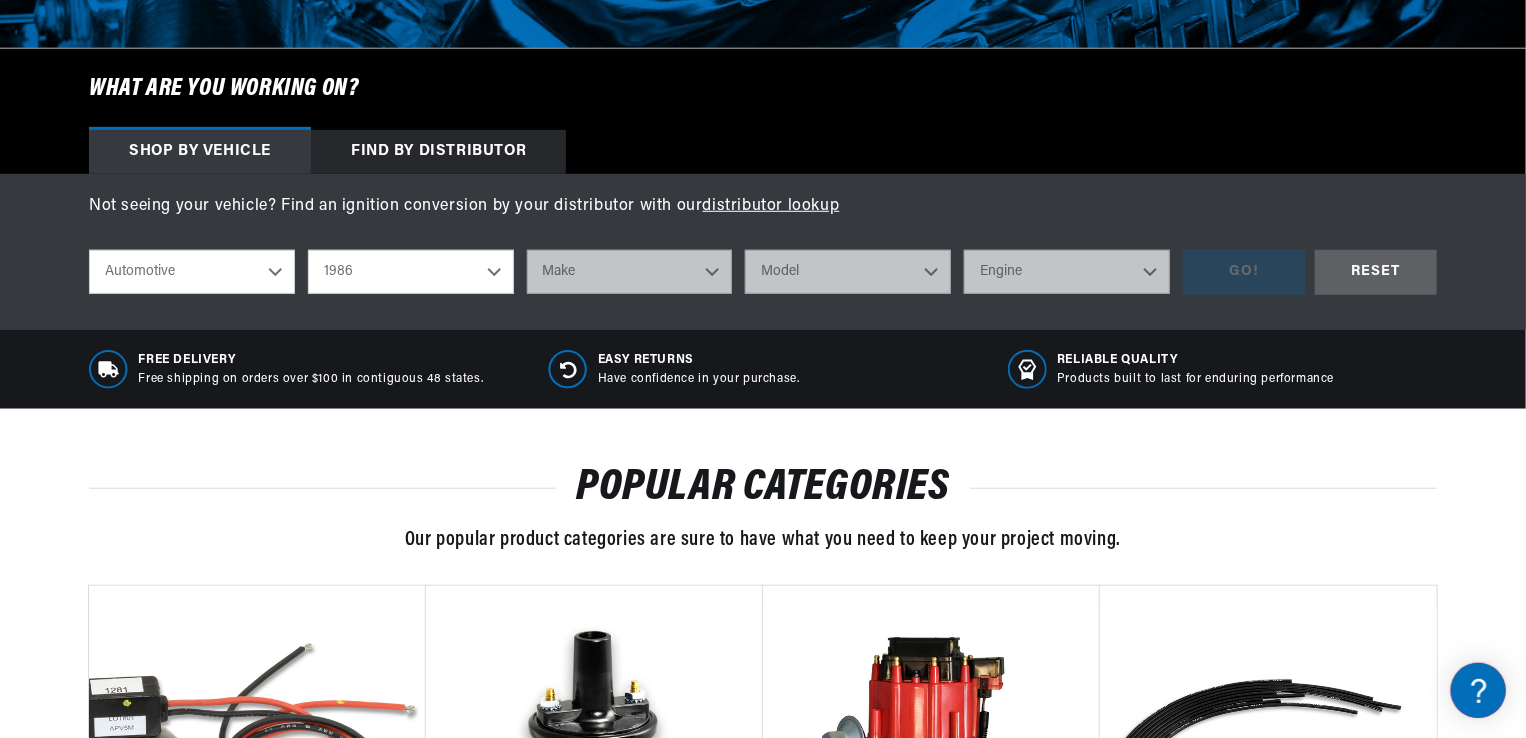 click on "Year
2022
2021
2020
2019
2018
2017
2016
2015
2014
2013
2012
2011
2010
2009
2008
2007
2006
2005
2004
2003
2002
2001
2000
1999
1998
1997
1996
1995
1994
1993
1992
1991
1990
1989
1988
1987
1986 1985" at bounding box center (411, 272) 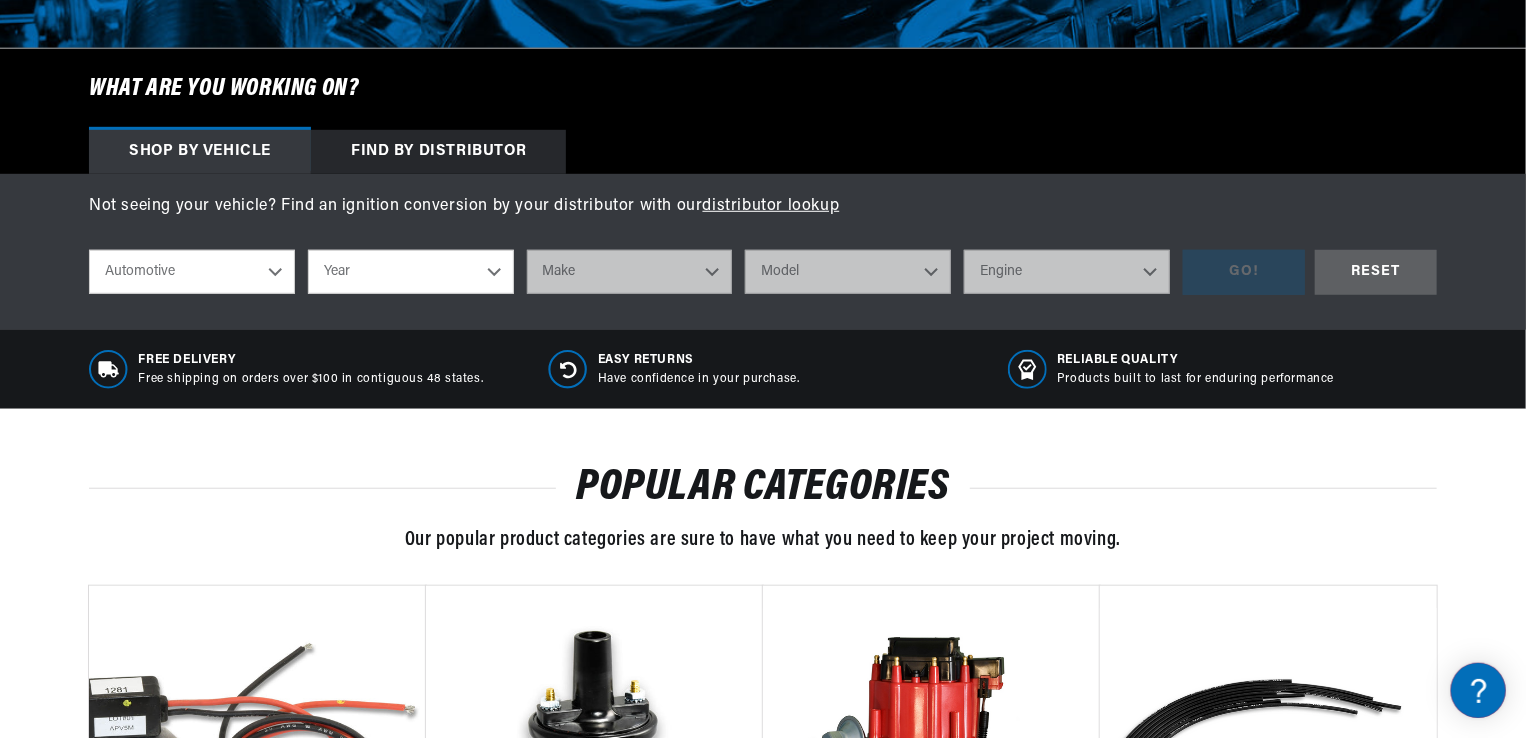 select on "1986" 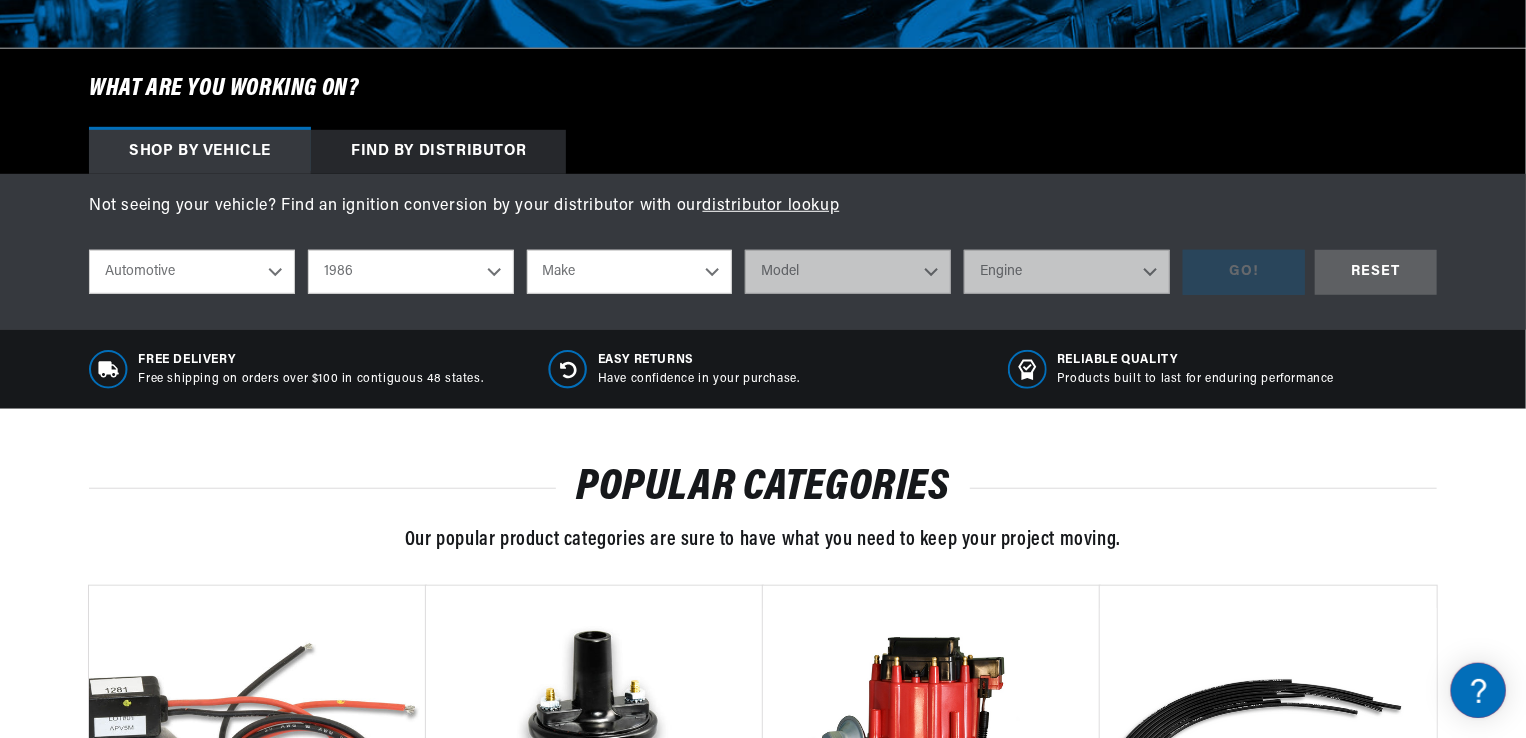 click on "Make
American Motors
Bentley
Buick
Cadillac
Chevrolet
Chrysler
Dodge
Excalibur
Ford
GMC
Hyundai
Jeep
Lamborghini
Lincoln
Mercury
Mitsubishi
Oldsmobile
Plymouth
Pontiac
Rolls-Royce
Toyota" at bounding box center (630, 272) 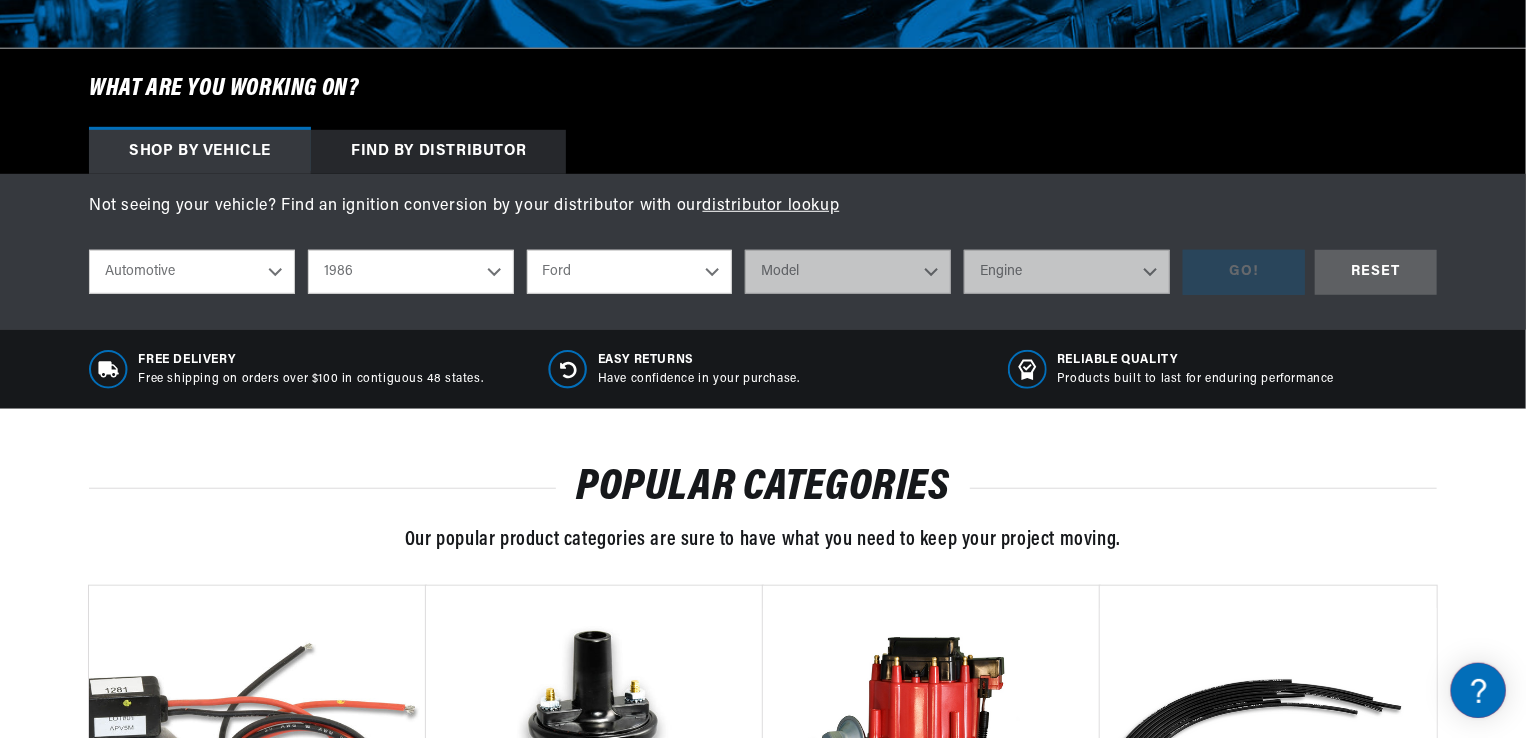 click on "Make
American Motors
Bentley
Buick
Cadillac
Chevrolet
Chrysler
Dodge
Excalibur
Ford
GMC
Hyundai
Jeep
Lamborghini
Lincoln
Mercury
Mitsubishi
Oldsmobile
Plymouth
Pontiac
Rolls-Royce
Toyota" at bounding box center (630, 272) 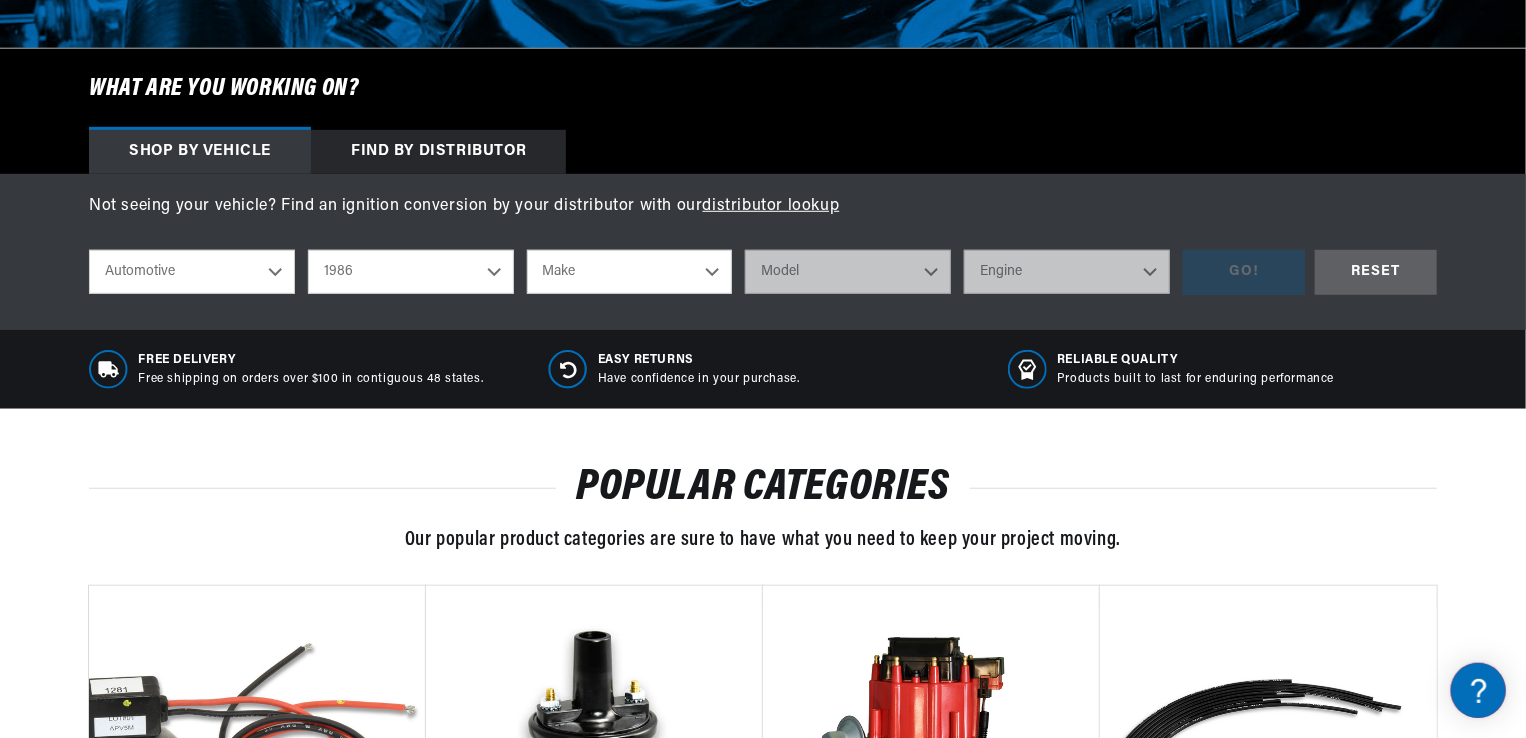 select on "Ford" 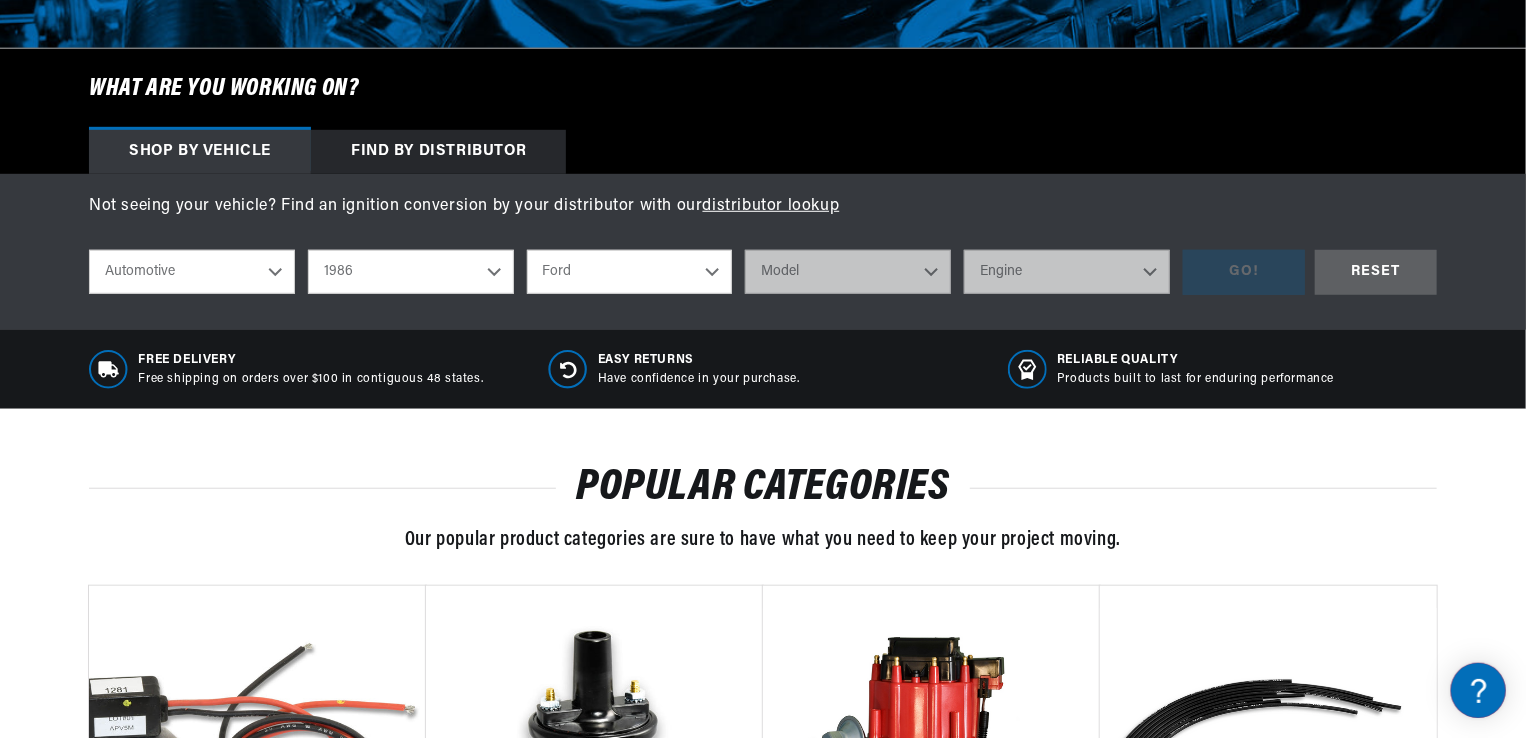 scroll, scrollTop: 0, scrollLeft: 746, axis: horizontal 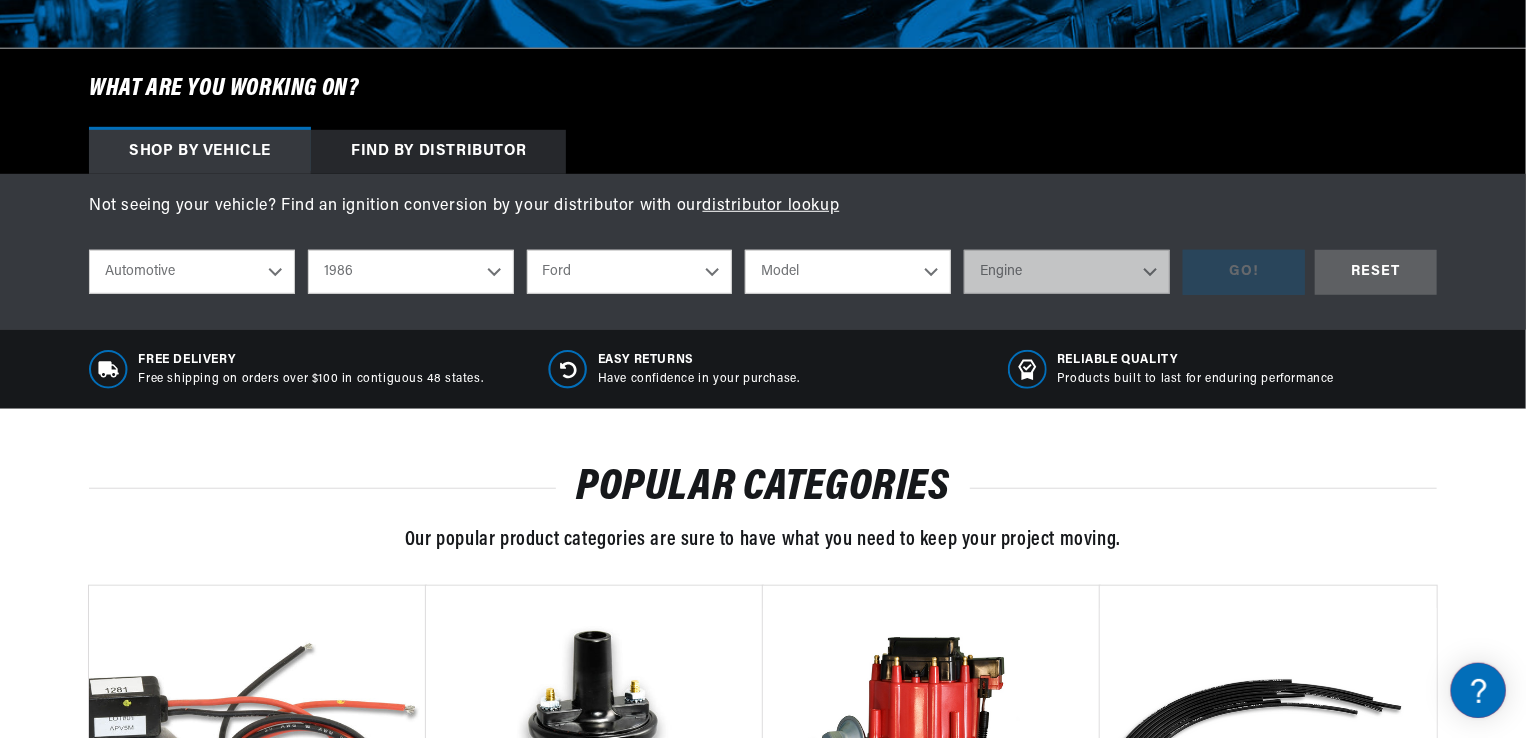 click on "Model
Bronco
Bronco II
E-150 Econoline
E-150 Econoline Club Wagon
E-250 Econoline
E-250 Econoline Club Wagon
E-350 Econoline
E-350 Econoline Club Wagon
F-150
F-250
F-350
LTD
Mustang
Ranger
Tempo
Thunderbird" at bounding box center (848, 272) 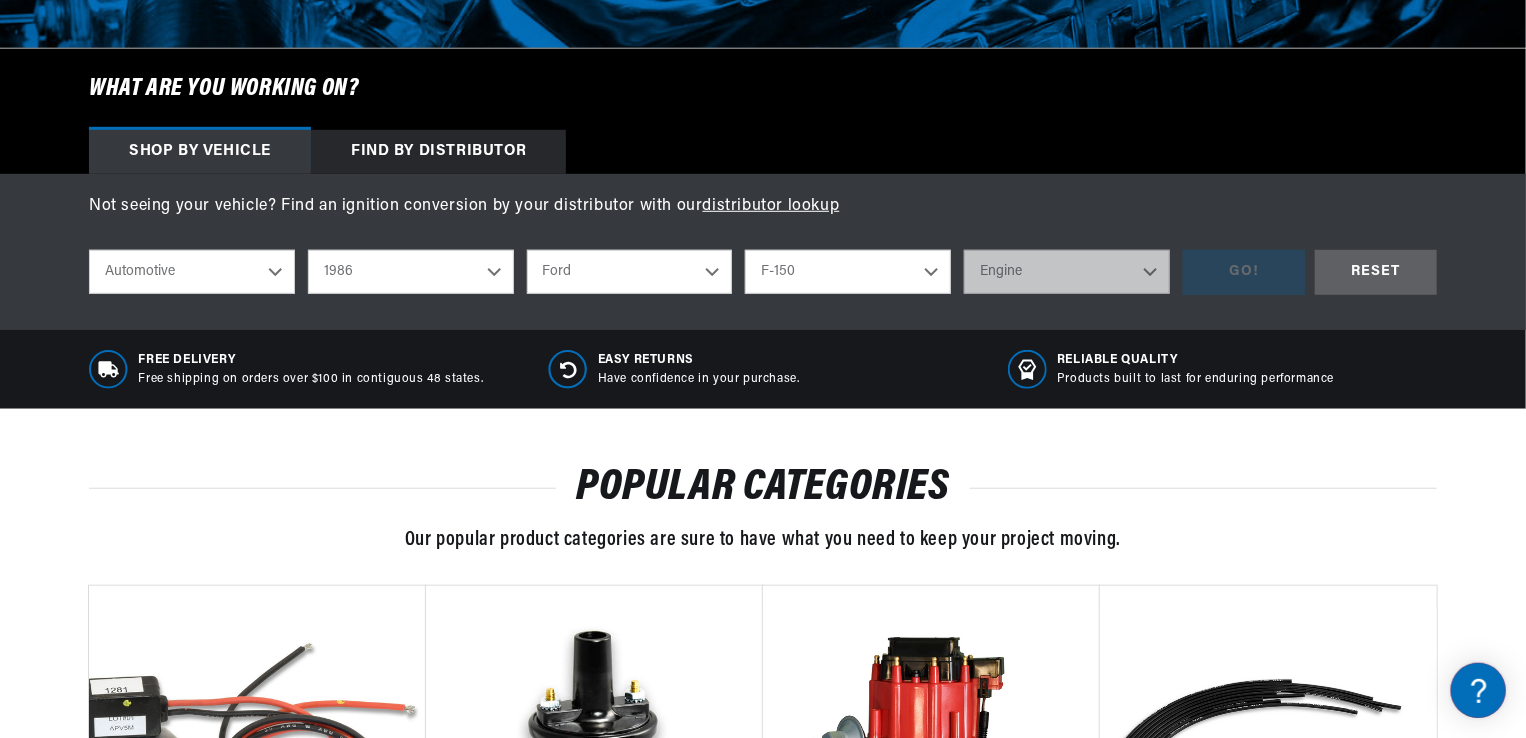 click on "Model
Bronco
Bronco II
E-150 Econoline
E-150 Econoline Club Wagon
E-250 Econoline
E-250 Econoline Club Wagon
E-350 Econoline
E-350 Econoline Club Wagon
F-150
F-250
F-350
LTD
Mustang
Ranger
Tempo
Thunderbird" at bounding box center [848, 272] 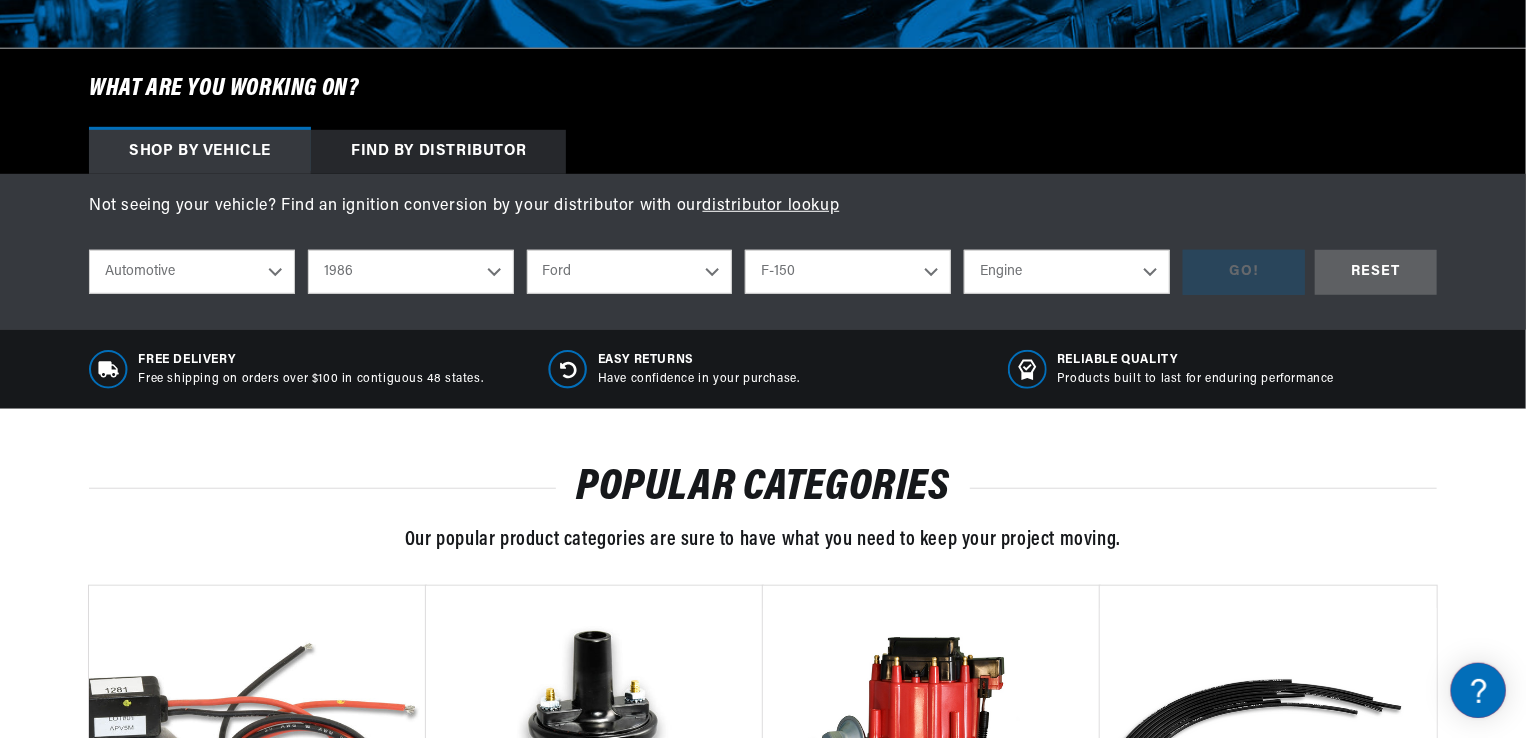 click on "Engine
4.9L
5.0L
5.8L" at bounding box center [1067, 272] 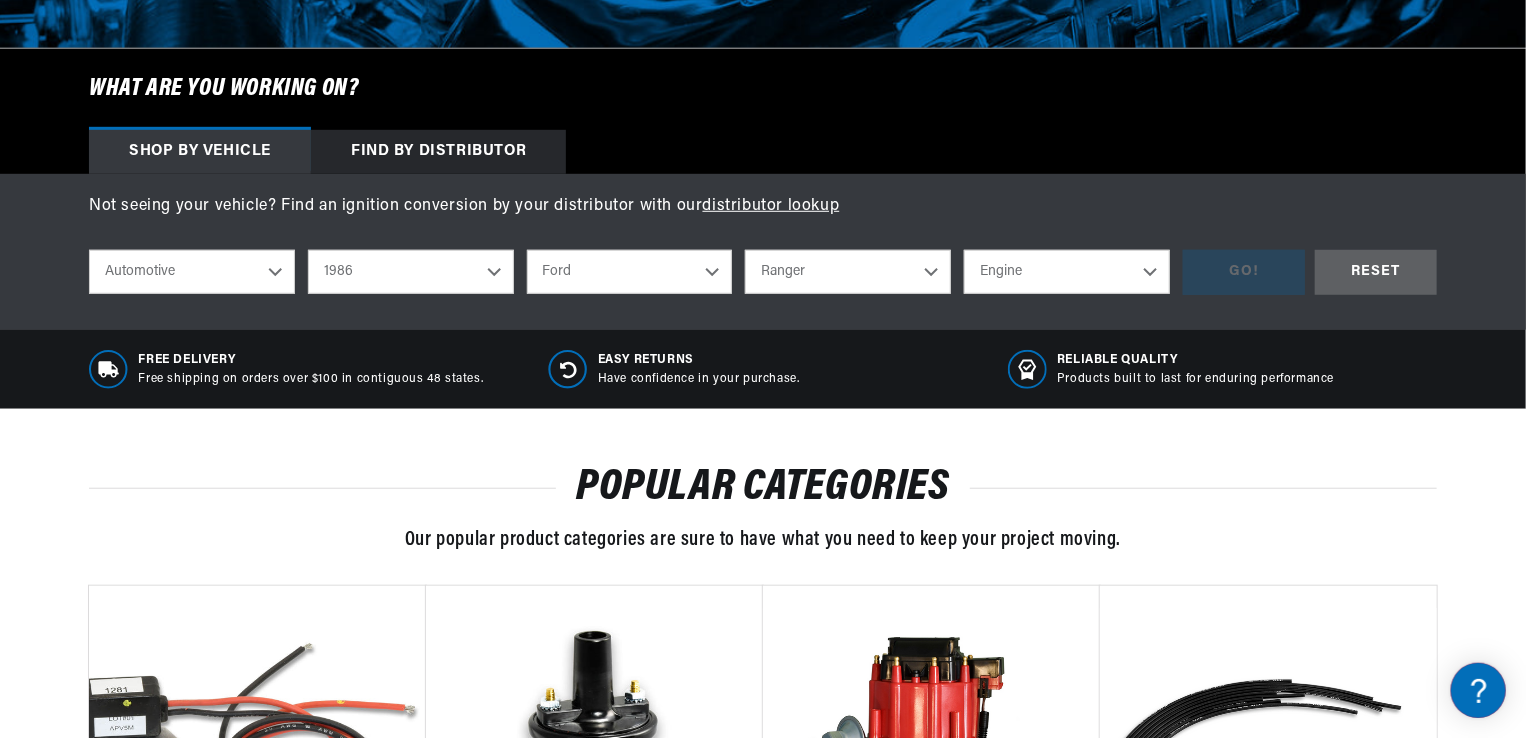 click on "Bronco
Bronco II
E-150 Econoline
E-150 Econoline Club Wagon
E-250 Econoline
E-250 Econoline Club Wagon
E-350 Econoline
E-350 Econoline Club Wagon
F-150
F-250
F-350
LTD
Mustang
Ranger
Tempo
Thunderbird" at bounding box center [848, 272] 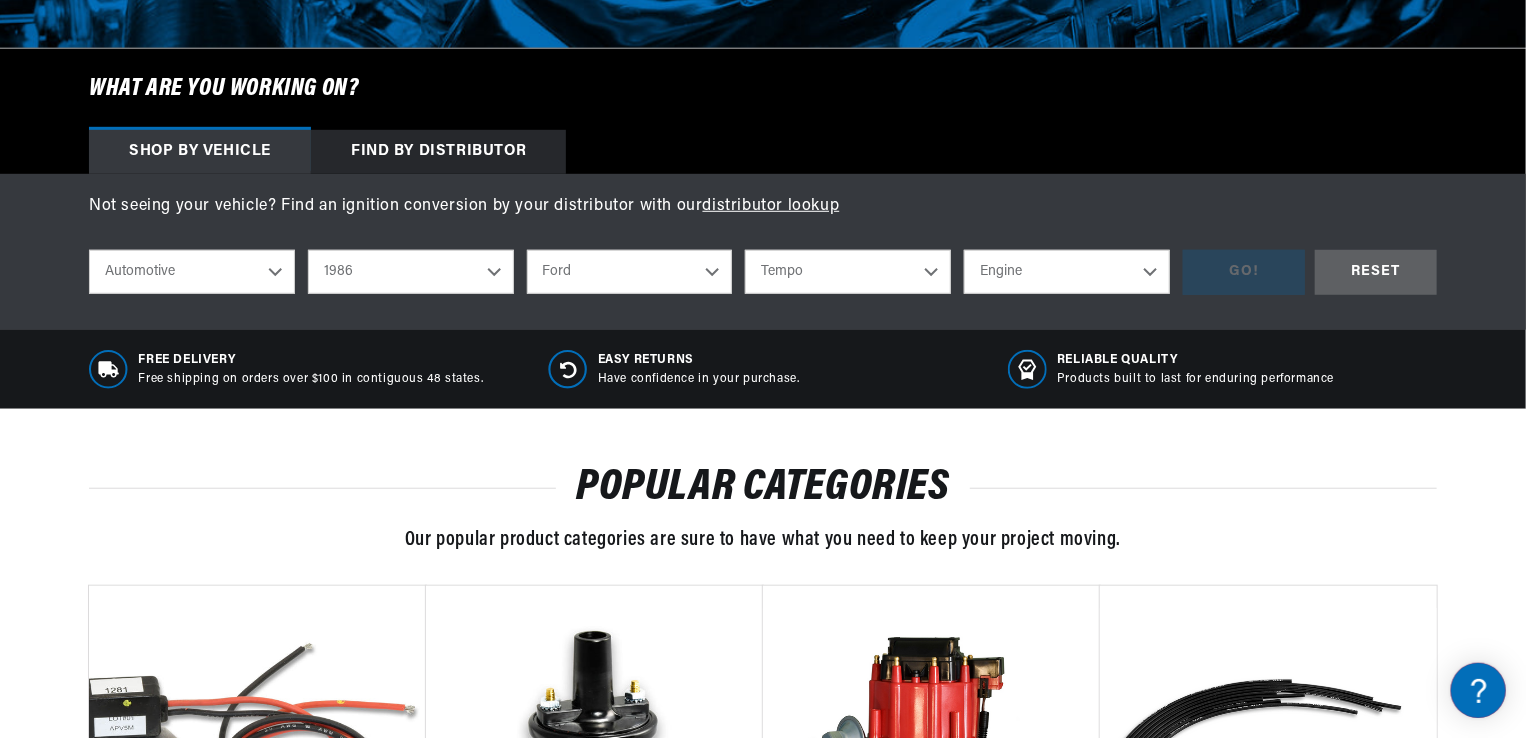 click on "Bronco
Bronco II
E-150 Econoline
E-150 Econoline Club Wagon
E-250 Econoline
E-250 Econoline Club Wagon
E-350 Econoline
E-350 Econoline Club Wagon
F-150
F-250
F-350
LTD
Mustang
Ranger
Tempo
Thunderbird" at bounding box center (848, 272) 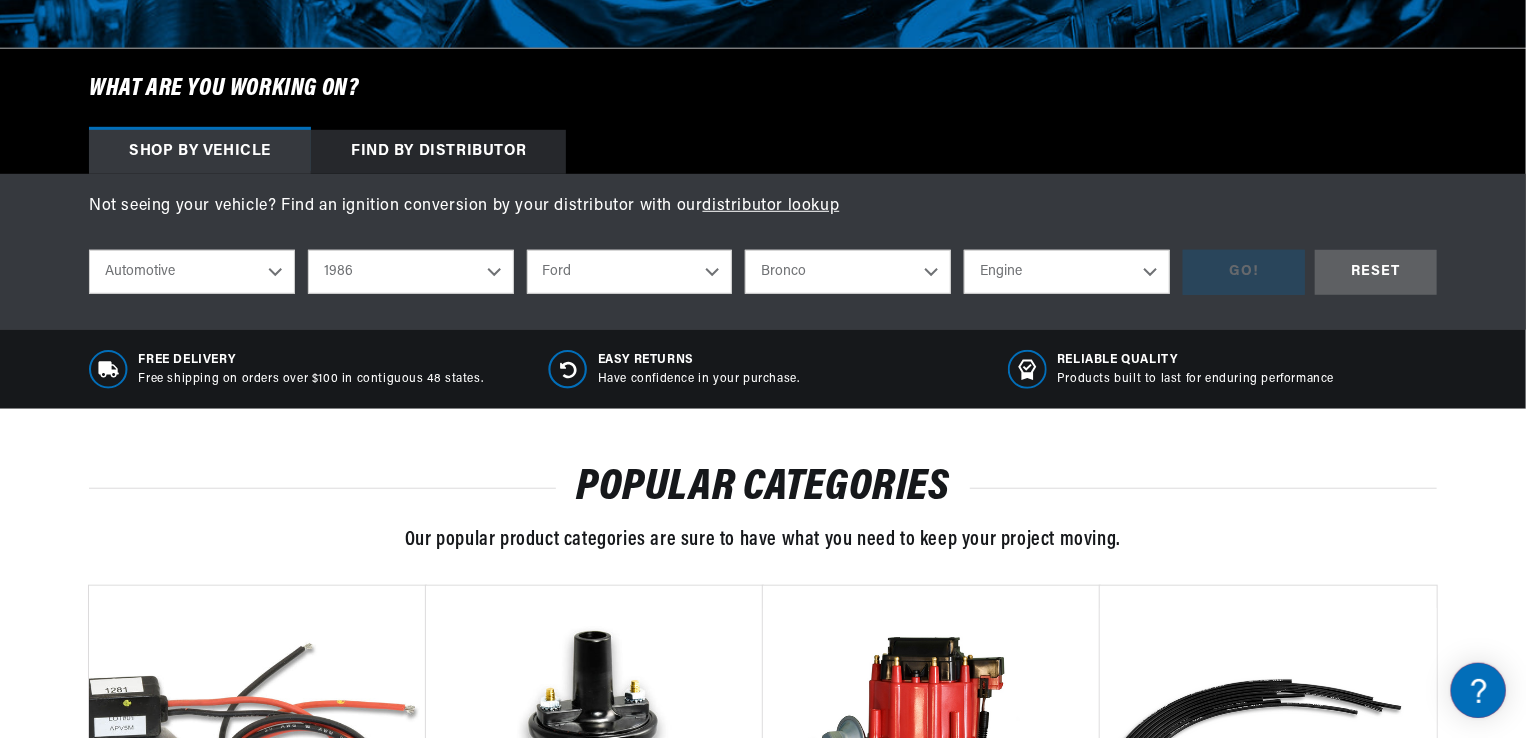 click on "Bronco
Bronco II
E-150 Econoline
E-150 Econoline Club Wagon
E-250 Econoline
E-250 Econoline Club Wagon
E-350 Econoline
E-350 Econoline Club Wagon
F-150
F-250
F-350
LTD
Mustang
Ranger
Tempo
Thunderbird" at bounding box center (848, 272) 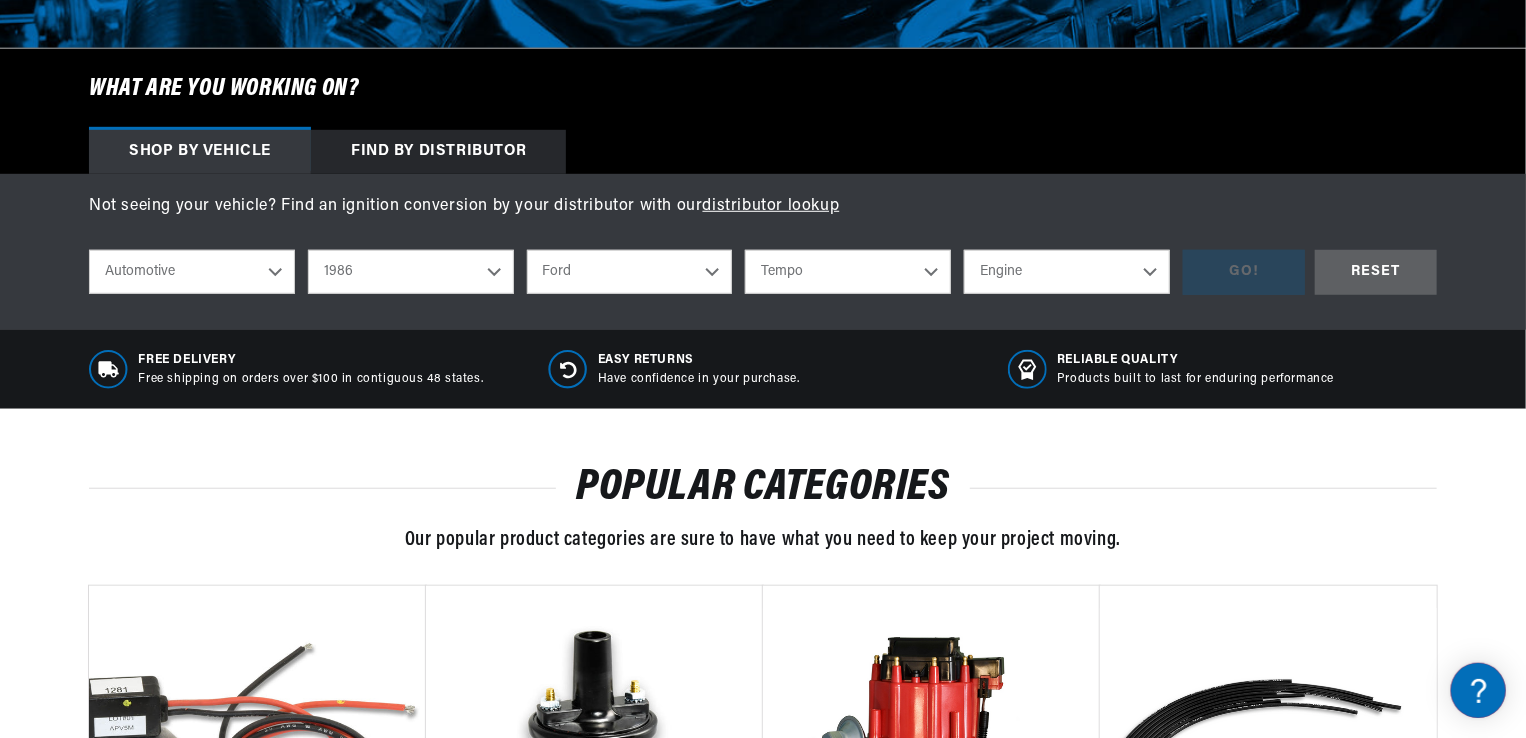 select on "Bronco" 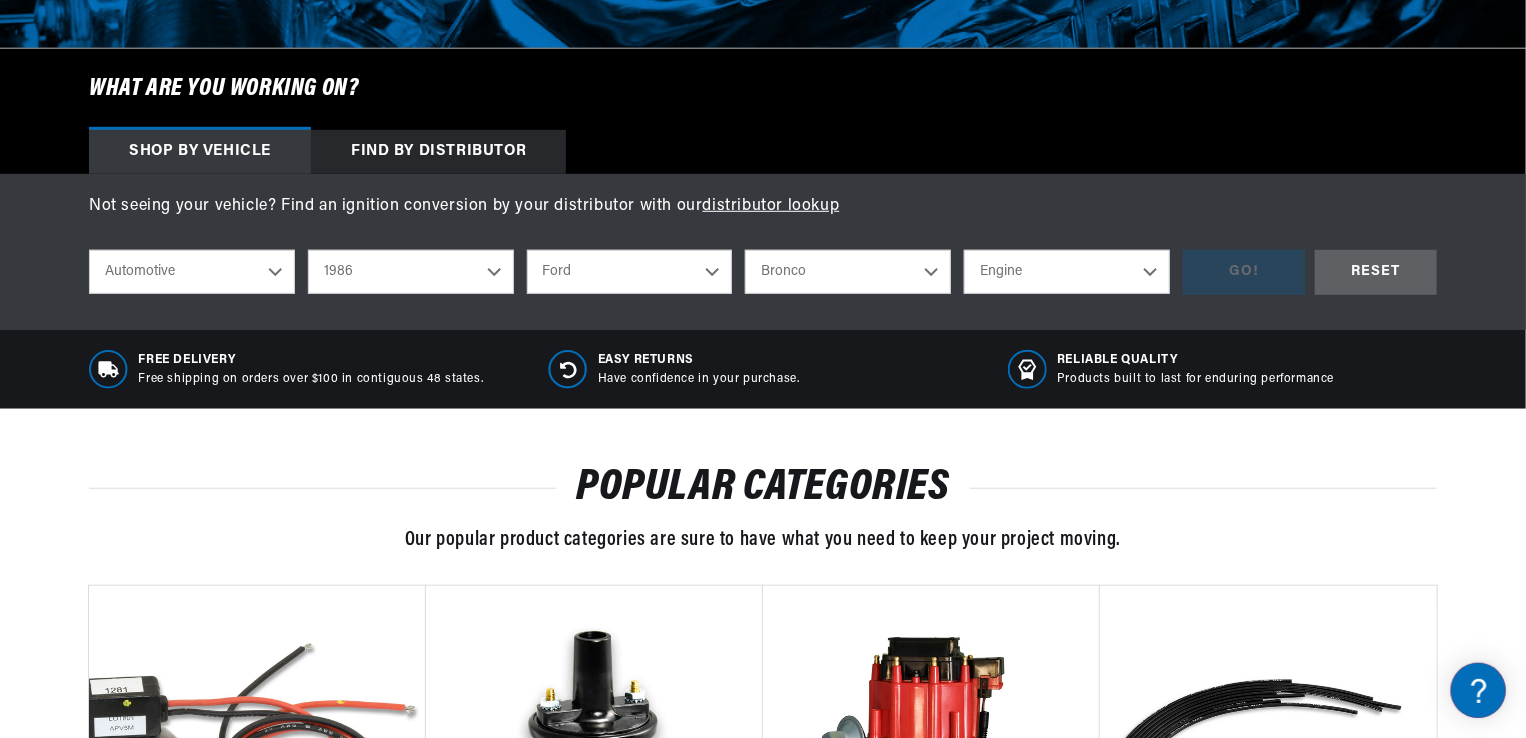 click on "Engine
5.0L
5.8L" at bounding box center [1067, 272] 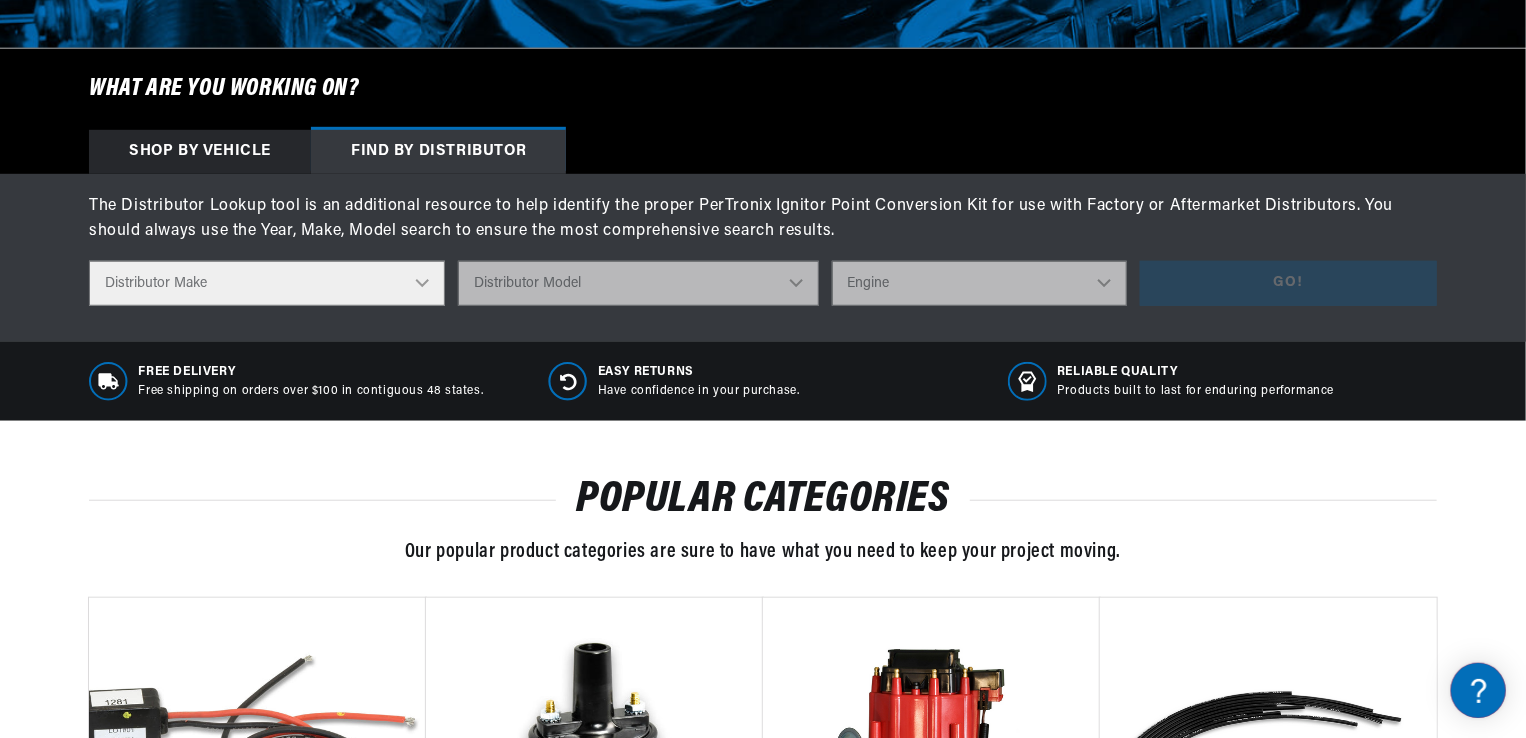 scroll, scrollTop: 0, scrollLeft: 0, axis: both 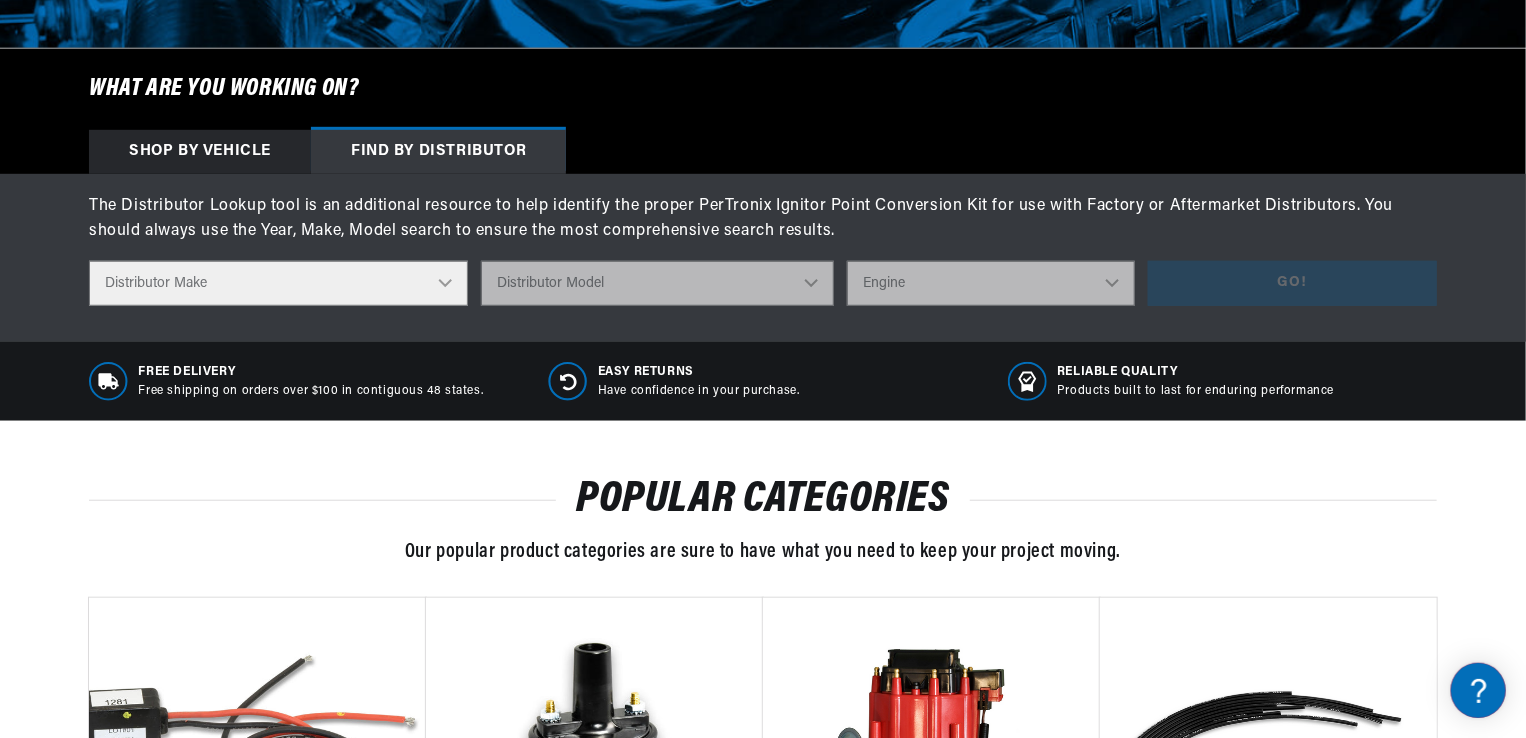 click on "Distributor Make
Accel Aldon Autolite Bosch Century Chrysler Clark Colt Continental Delco Ducellier Ford Hitachi Holley IHC Lucas Mallory Marelli Mazda Mercruiser Mitsubishi Nippondenso North Eastern Electric Perkins Prestolite SEV Sev Marchal Waukesha Wico Wisconsin" at bounding box center (278, 283) 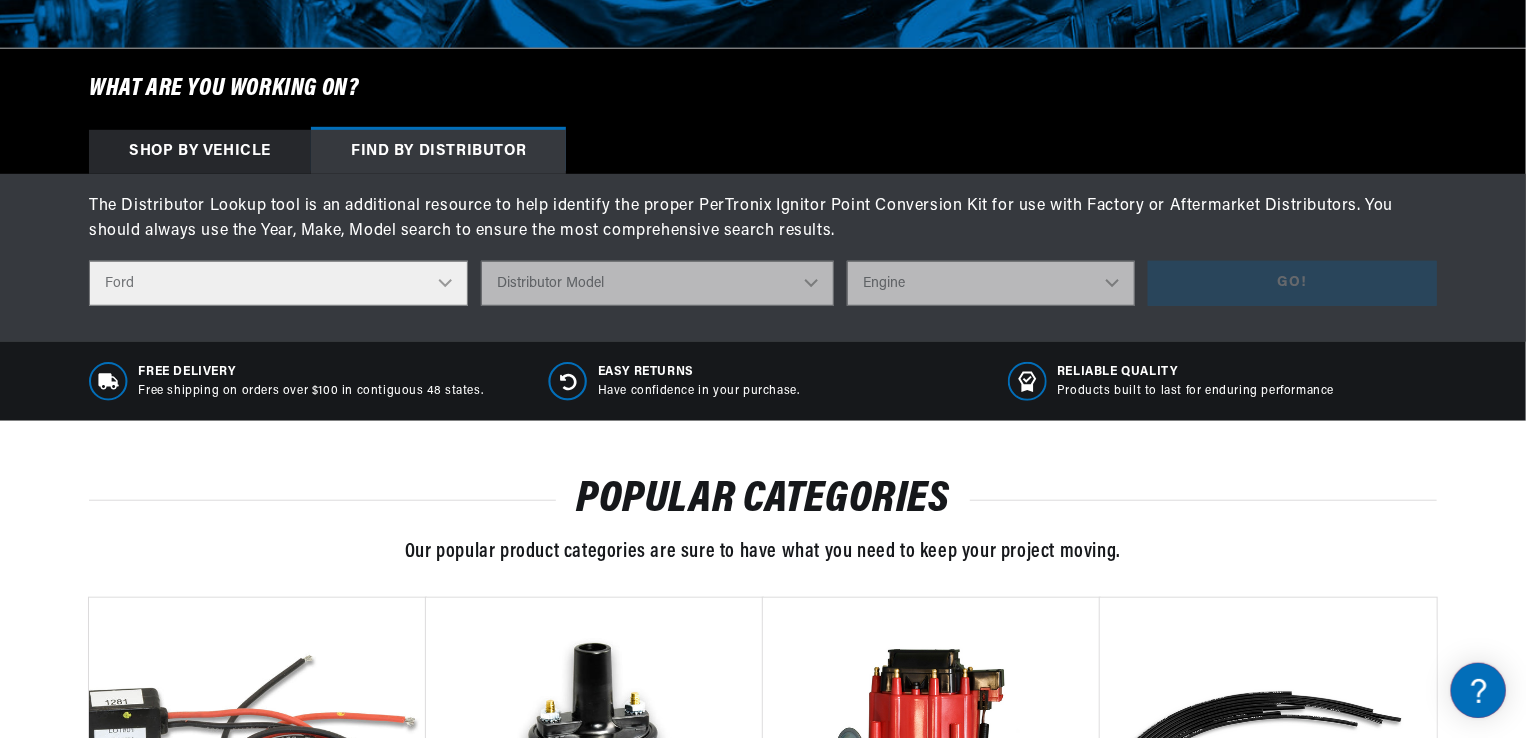 click on "Distributor Make
Accel Aldon Autolite Bosch Century Chrysler Clark Colt Continental Delco Ducellier Ford Hitachi Holley IHC Lucas Mallory Marelli Mazda Mercruiser Mitsubishi Nippondenso North Eastern Electric Perkins Prestolite SEV Sev Marchal Waukesha Wico Wisconsin" at bounding box center (278, 283) 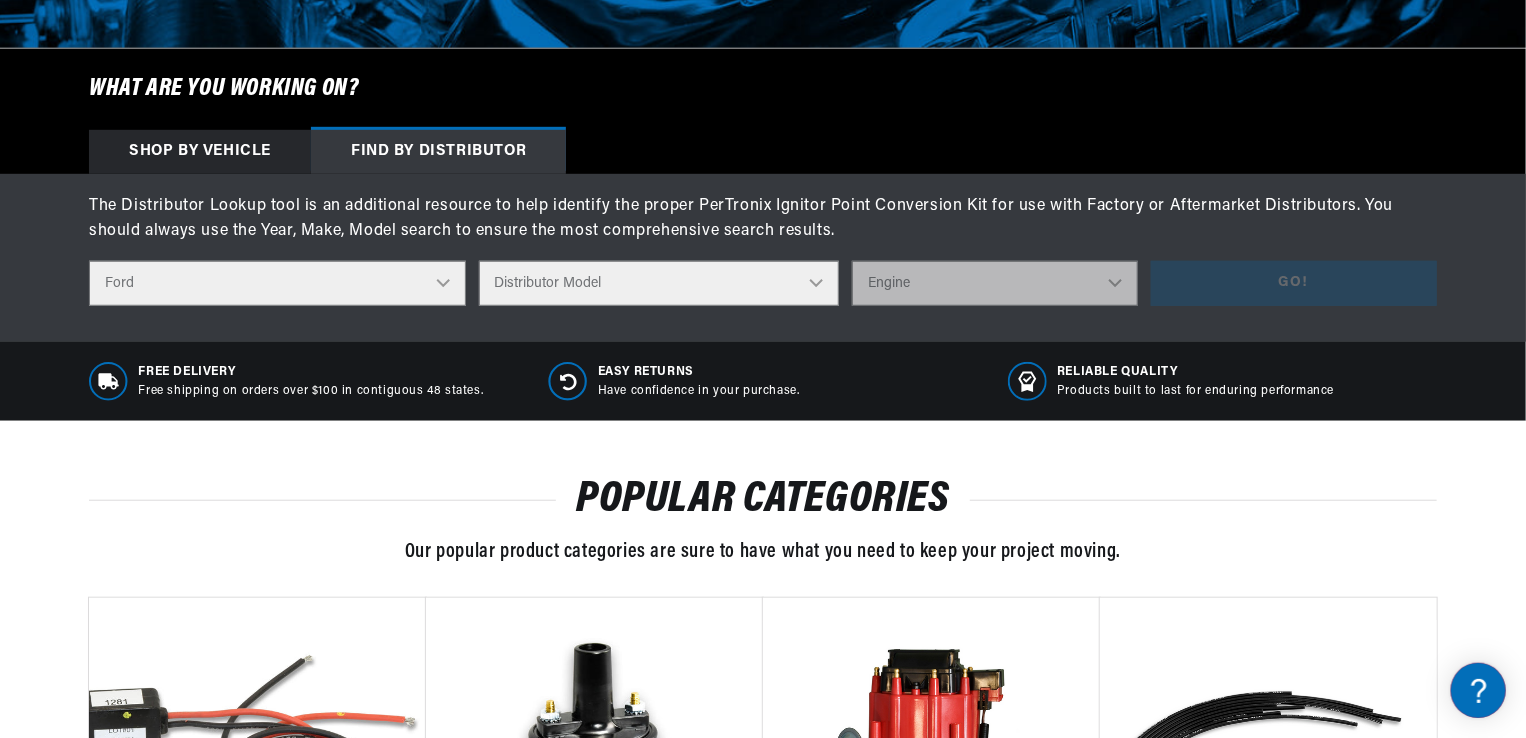 scroll, scrollTop: 0, scrollLeft: 746, axis: horizontal 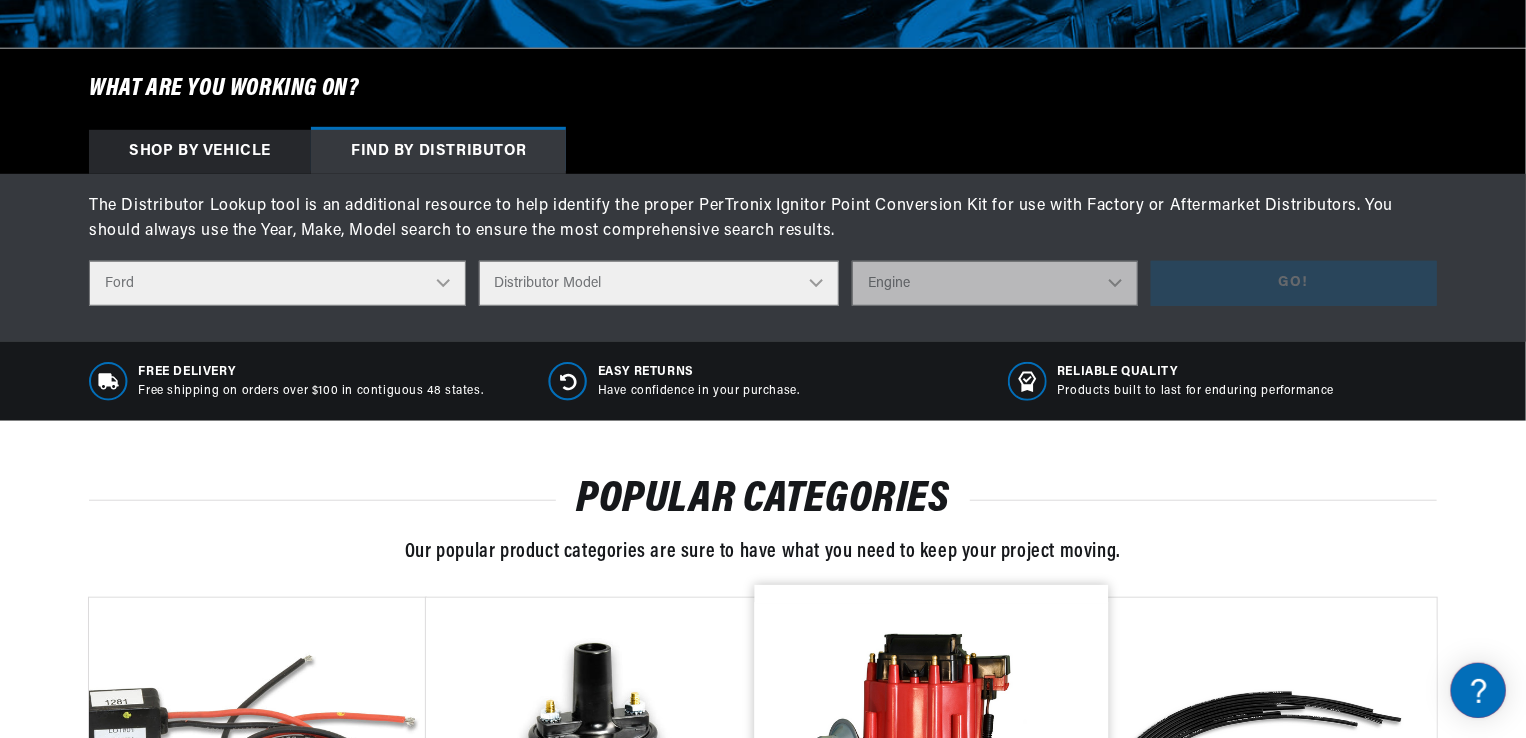 select on "35513" 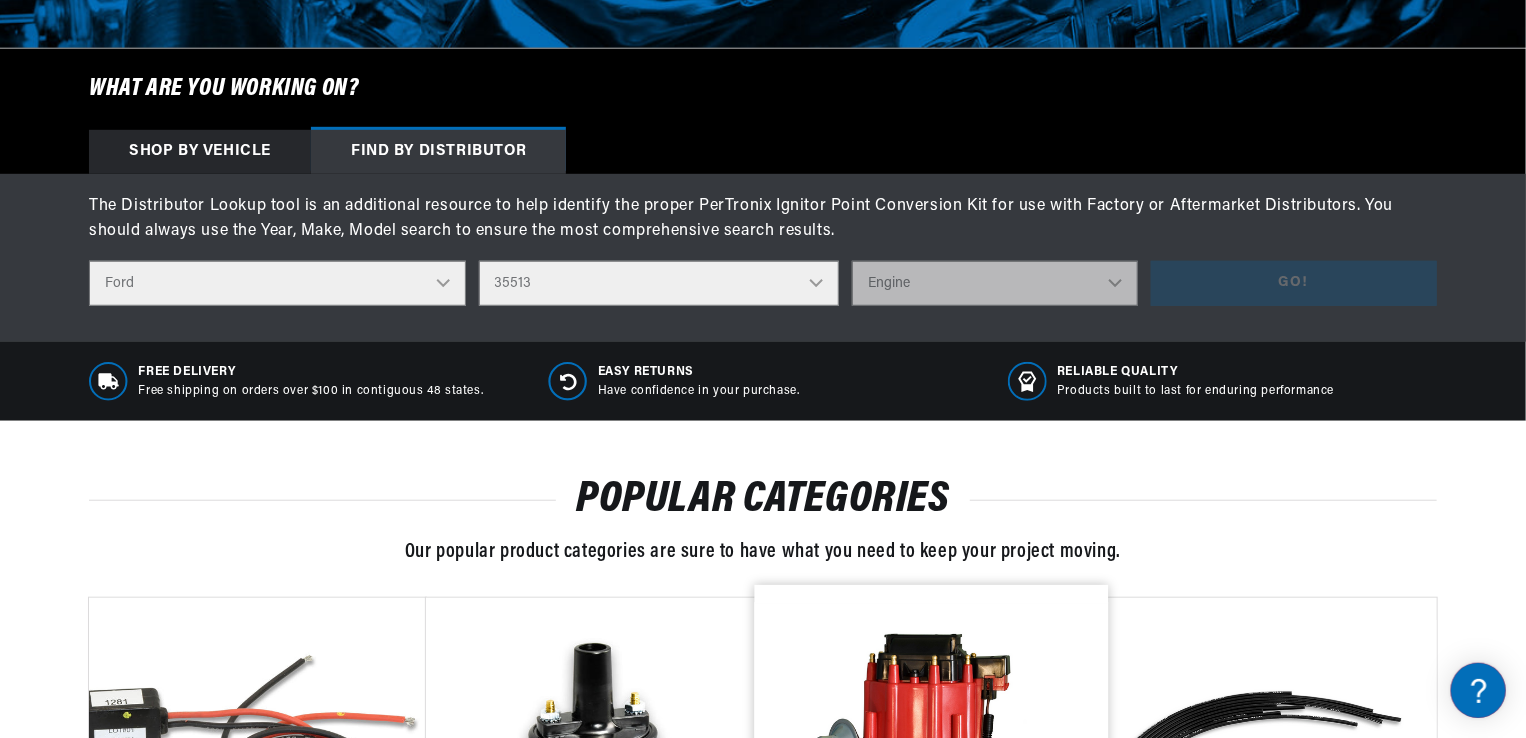 click on "Distributor Model
35513 311185 11A-12127 2N **Side Mount* 5GA-12127 701 DA 1EC 701F KA 7AC 71BB-12100 BHA 71BB-12127 UB 71BB-AMA 71BB-ANB 721F-AHA-5JD 73BB-AA-5AB 751F-12100 AA 761-FA-8FA 761-FFA-8FA 761-FFA-9GA 762F-CA-7HD 76HF 12100 76HF DA 1BA 76HF DA-5CC 76HF-DA-OJA 771F-DA-9A 78-12127 7BBA-ANB 7HA-12127 8N **Side mount** B7A-12127A B7A-12127B B7AF-12127A B7S-12127A B7S-12127B B7S-12127D B8A-12127B B8A-12127F B8A-12127G B8A-12127K B8A-12127L B8C-12127B B8C-12127C B8C-12127D B8C-12127E B8E-12127C B8E-12127G B8Q-12127A B8Q-12127B B8Q-12127C B8Q-12127D B8QH-12127A B8QH-12127B B8QH-12127C B8QH-12127D B8QH-12127E B8QH-12127F B8S-12127A B8T-12127A B8T-12127B B9A-12127B B9AF-12127A B9AF-12127D B9MF-12127B B9QH-12127A B9QH-12127B B9QH-12127C B9S-12127B B9T-12127A B9TF-12102D B9TF-12102E B9TF-12102F B9TF-12102G B9TF-12127B C0AF-12127D C0AF-12127E C0AF-12127H C0AF-12127J C0AF-12127K C0AZ-12127C C0AZ-12127L C0LF-12127A C0MF-12127C C0TF-12102C C0TF-12102D C0TF-12102E C0TF-12102F C0TF-12127B" at bounding box center (659, 283) 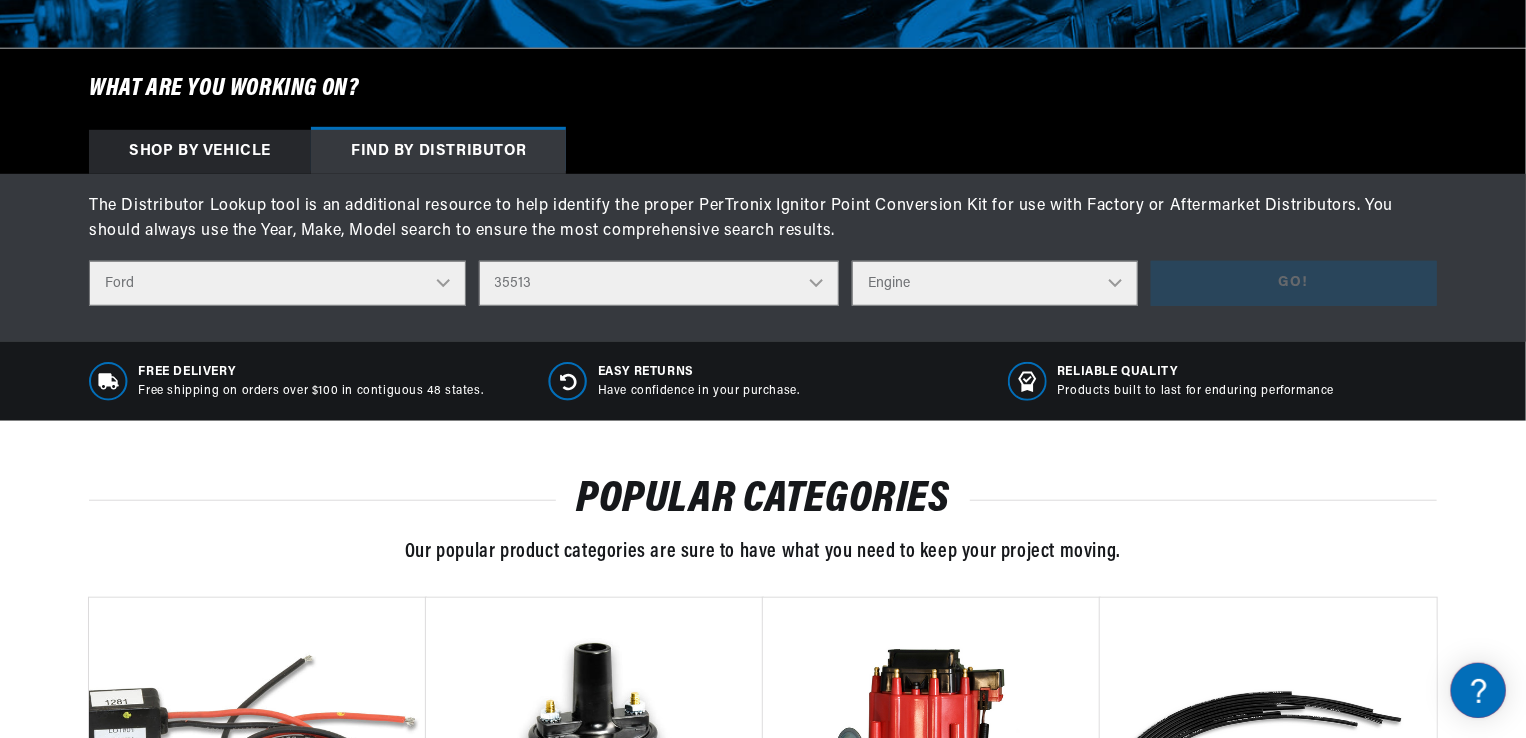 click on "Engine
8" at bounding box center [995, 283] 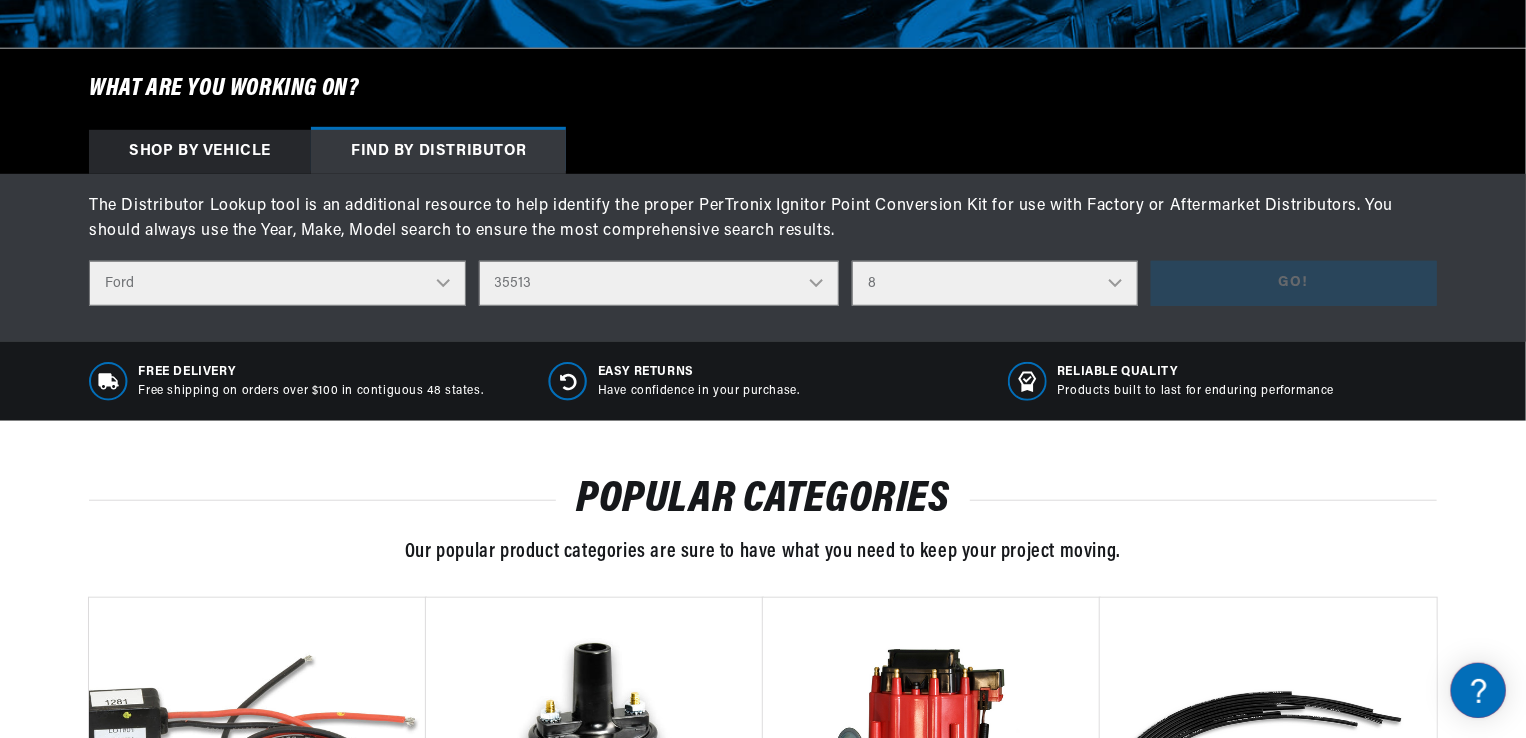 click on "Engine
8" at bounding box center [995, 283] 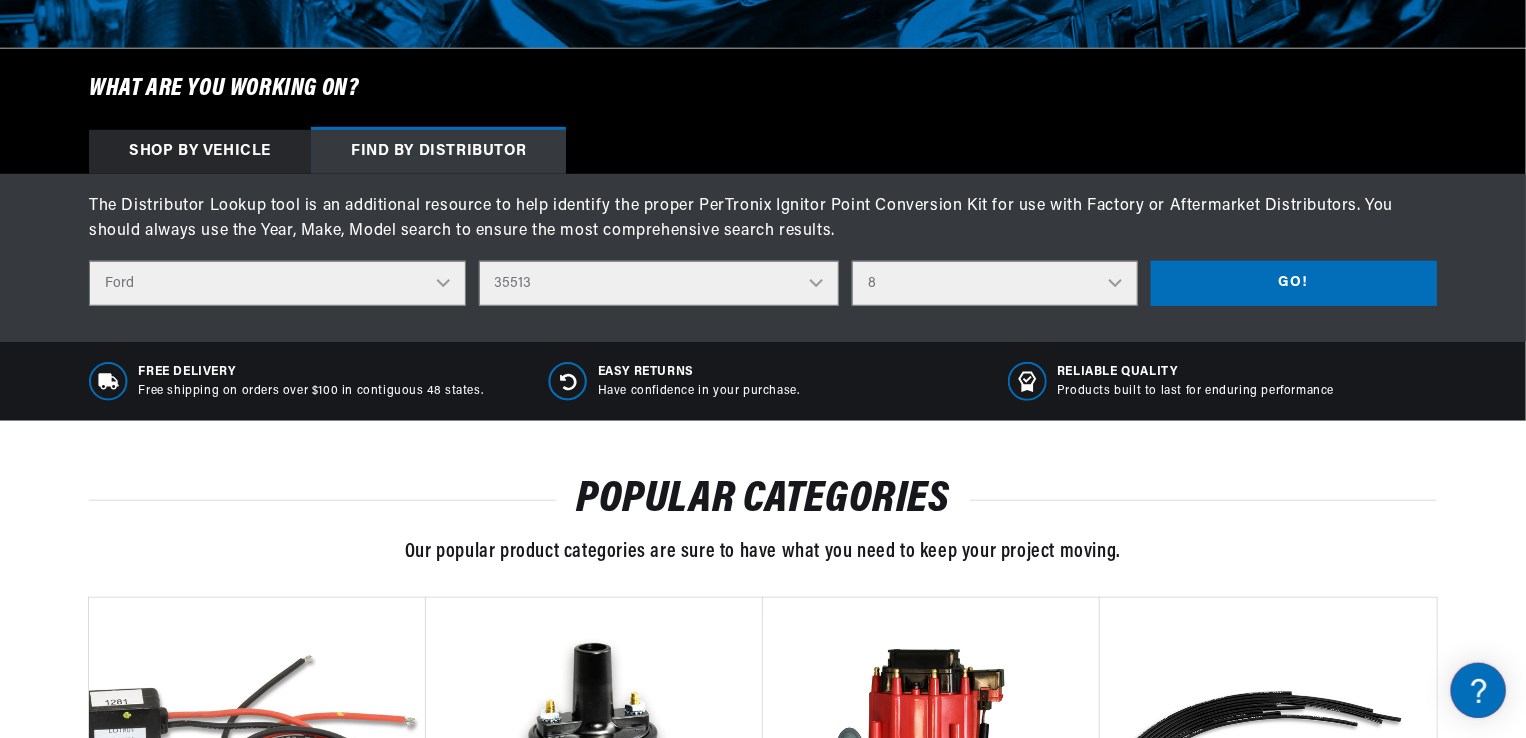 scroll, scrollTop: 0, scrollLeft: 0, axis: both 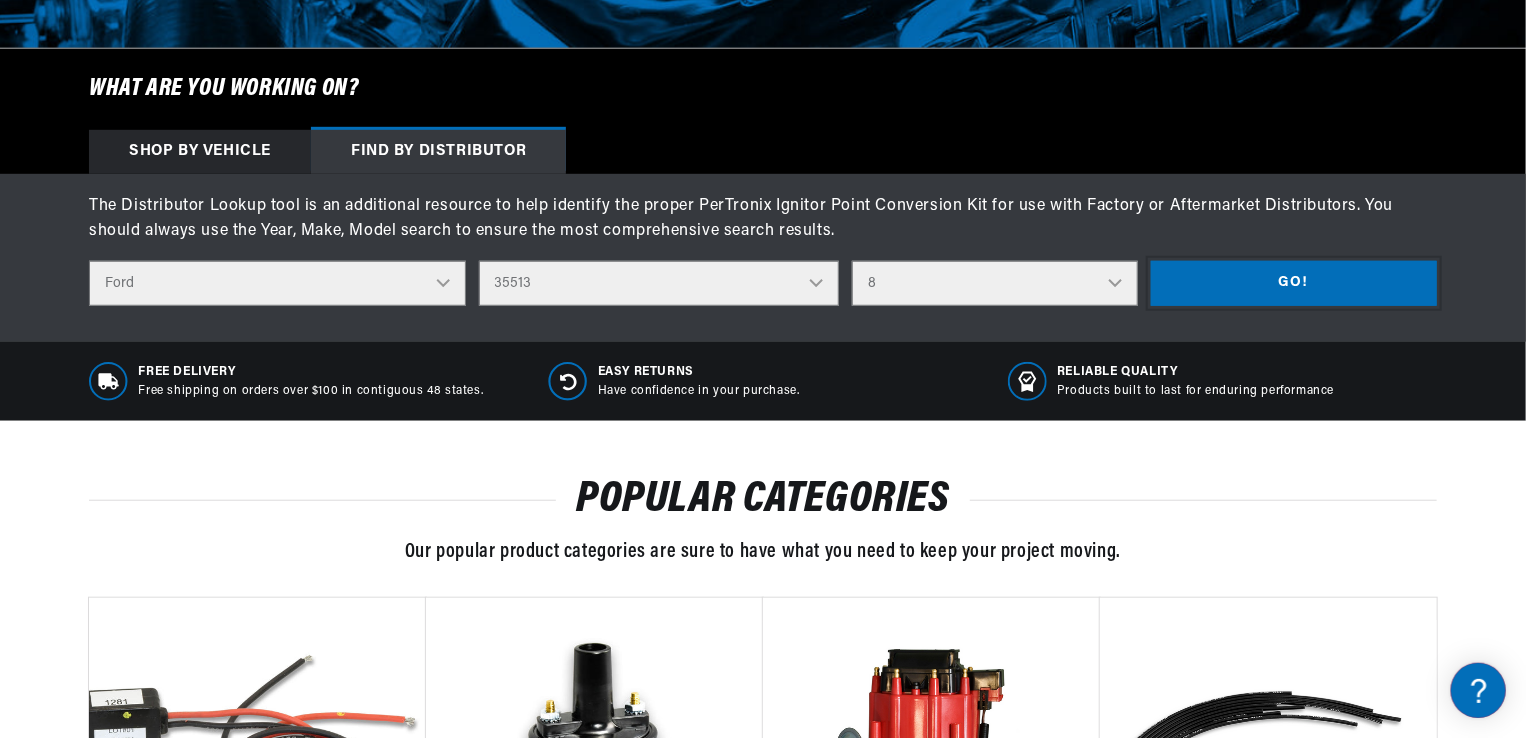 click on "Go!" at bounding box center [1294, 283] 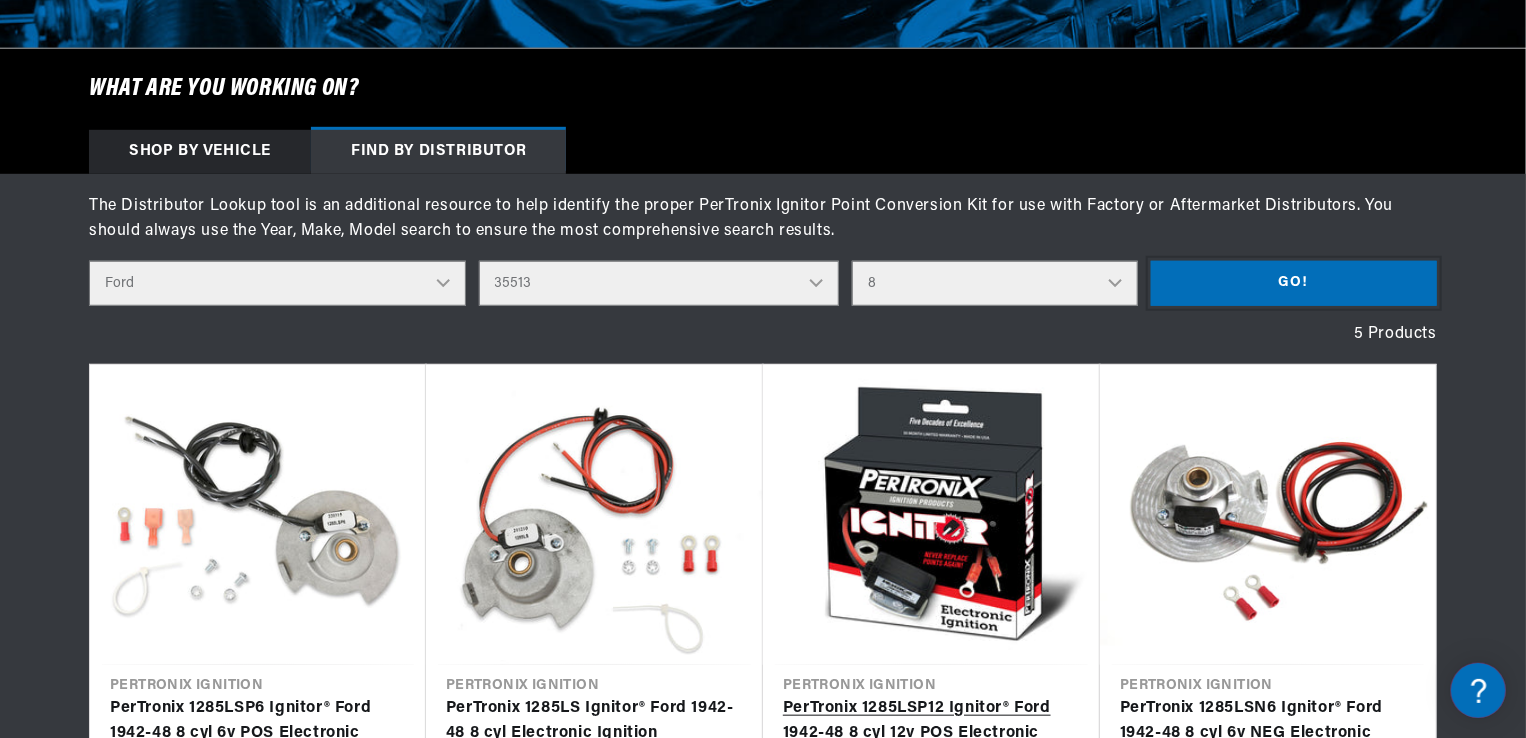 scroll, scrollTop: 0, scrollLeft: 80, axis: horizontal 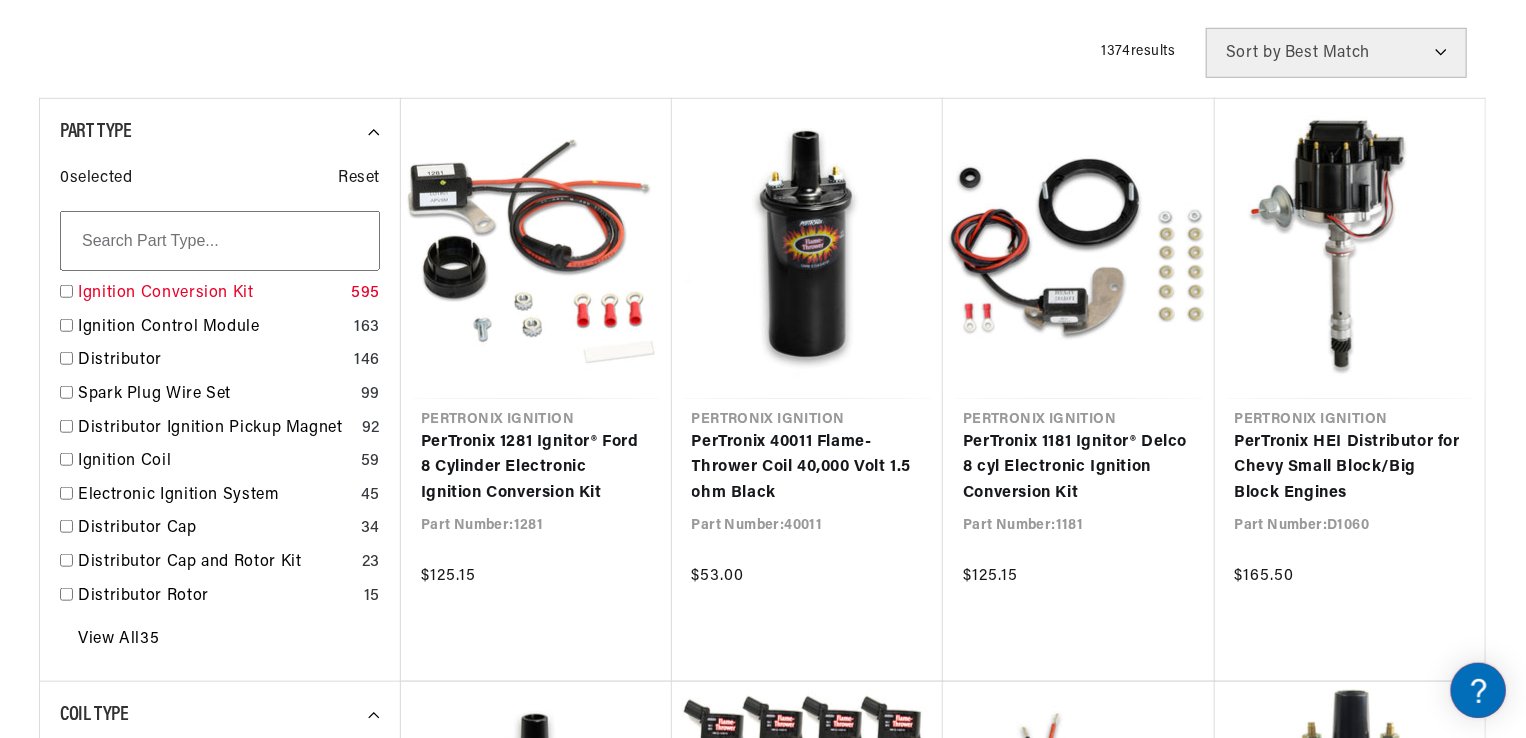 click at bounding box center [66, 291] 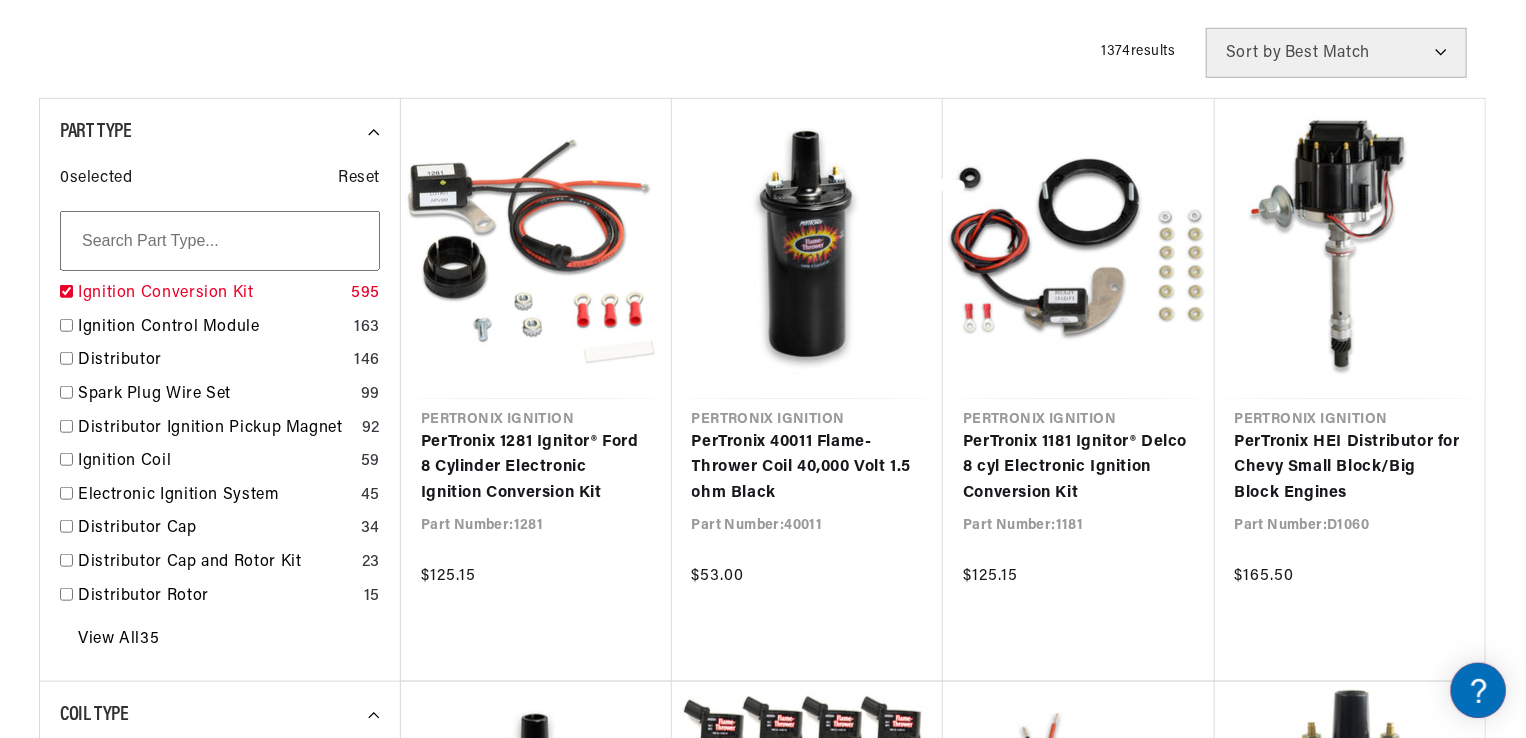 checkbox on "true" 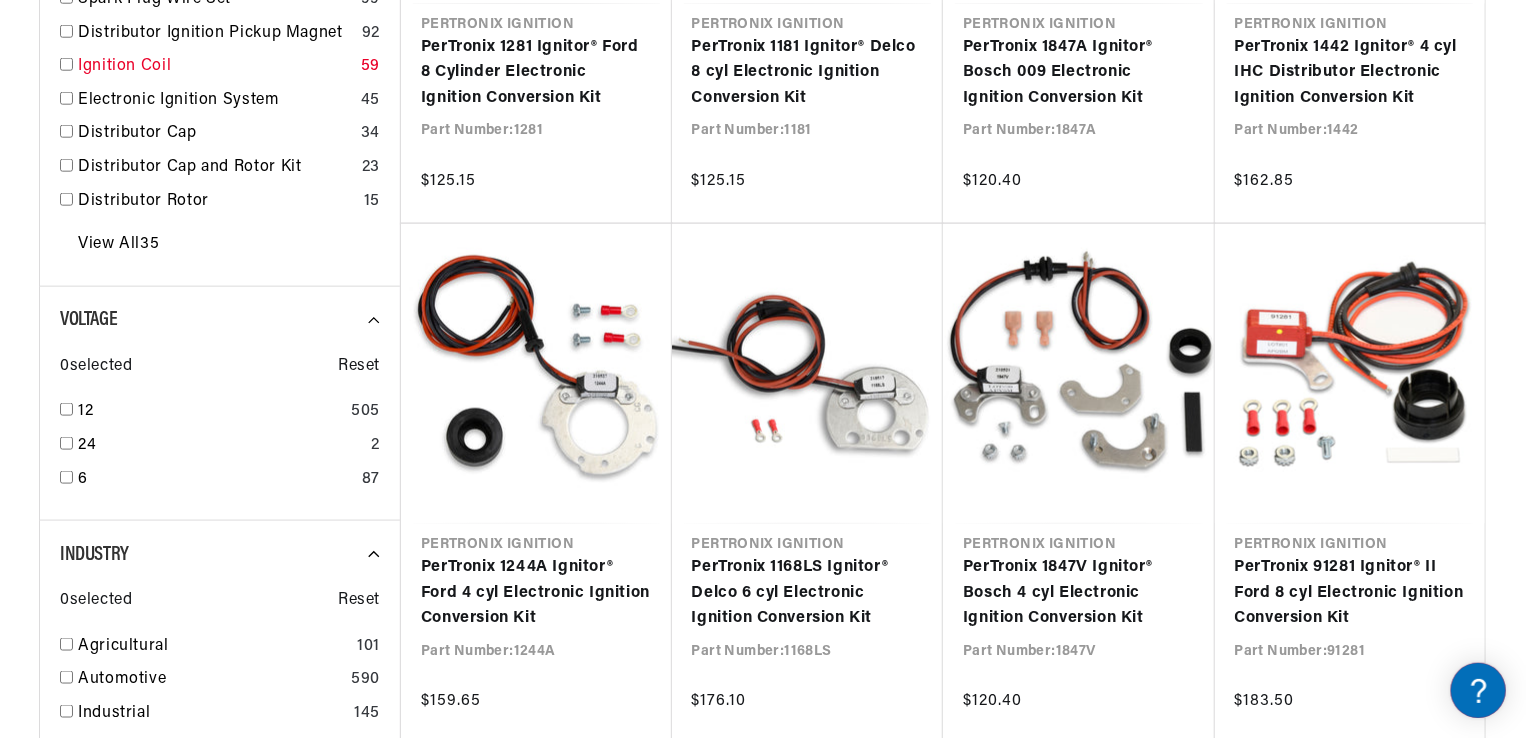 scroll, scrollTop: 1100, scrollLeft: 0, axis: vertical 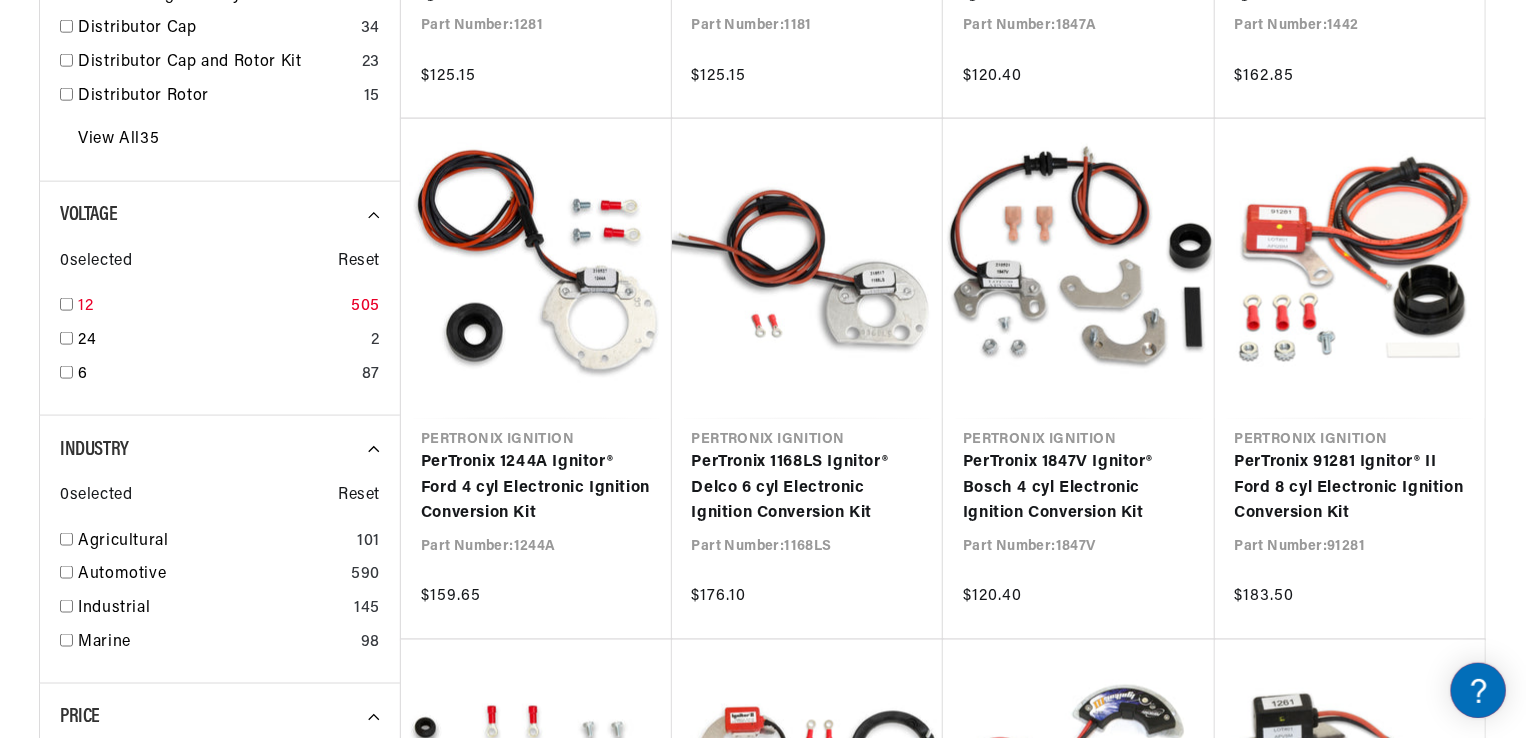 click at bounding box center [66, 304] 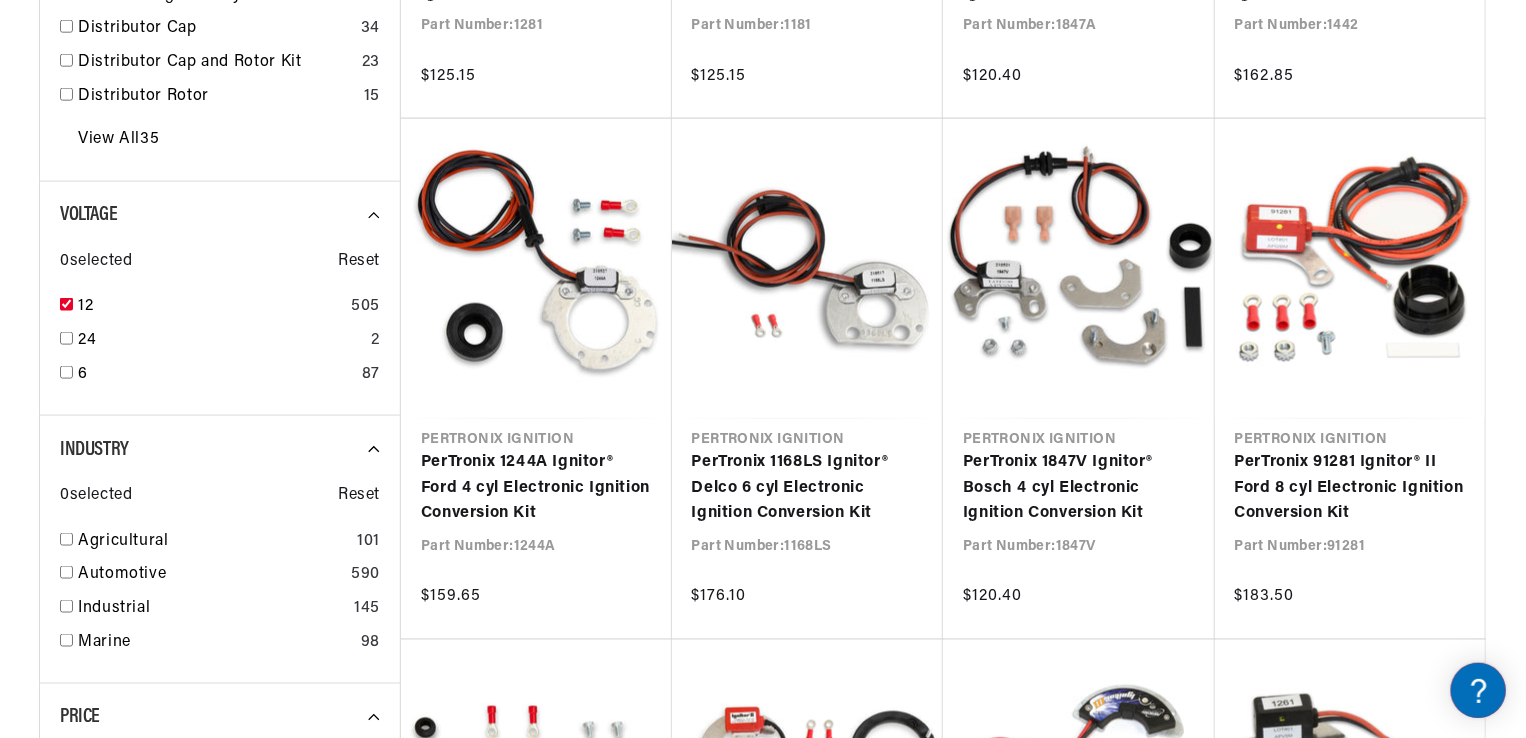 checkbox on "true" 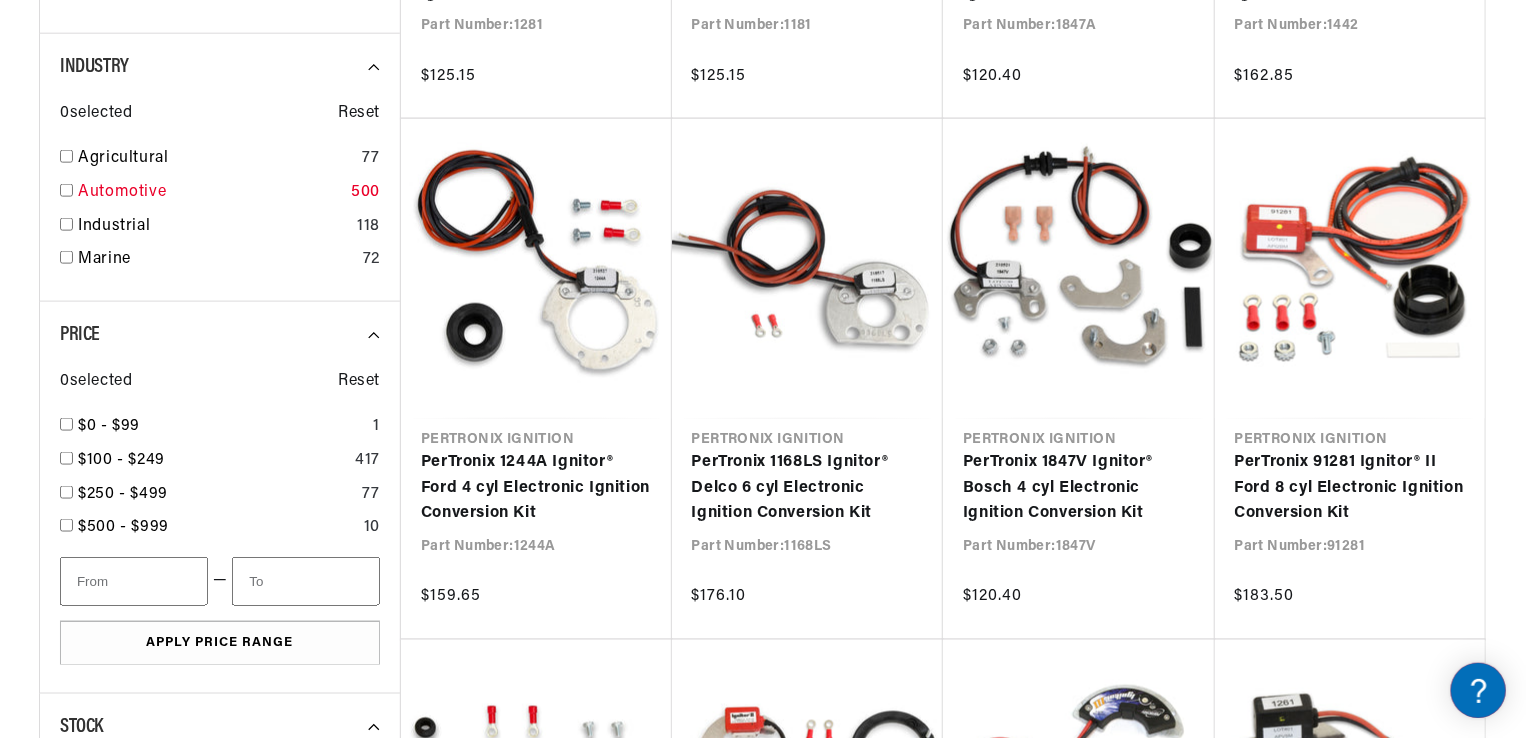 click at bounding box center (66, 190) 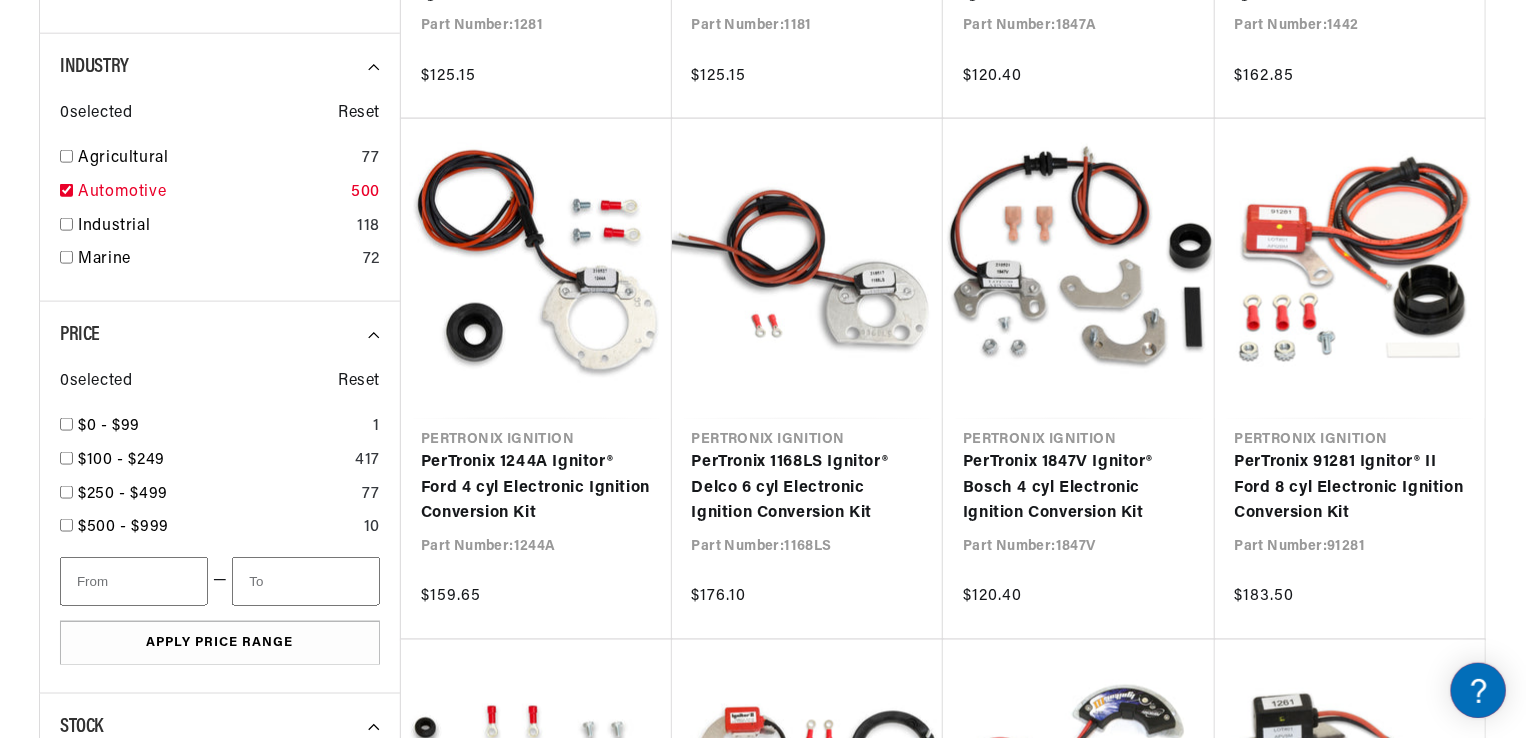 checkbox on "true" 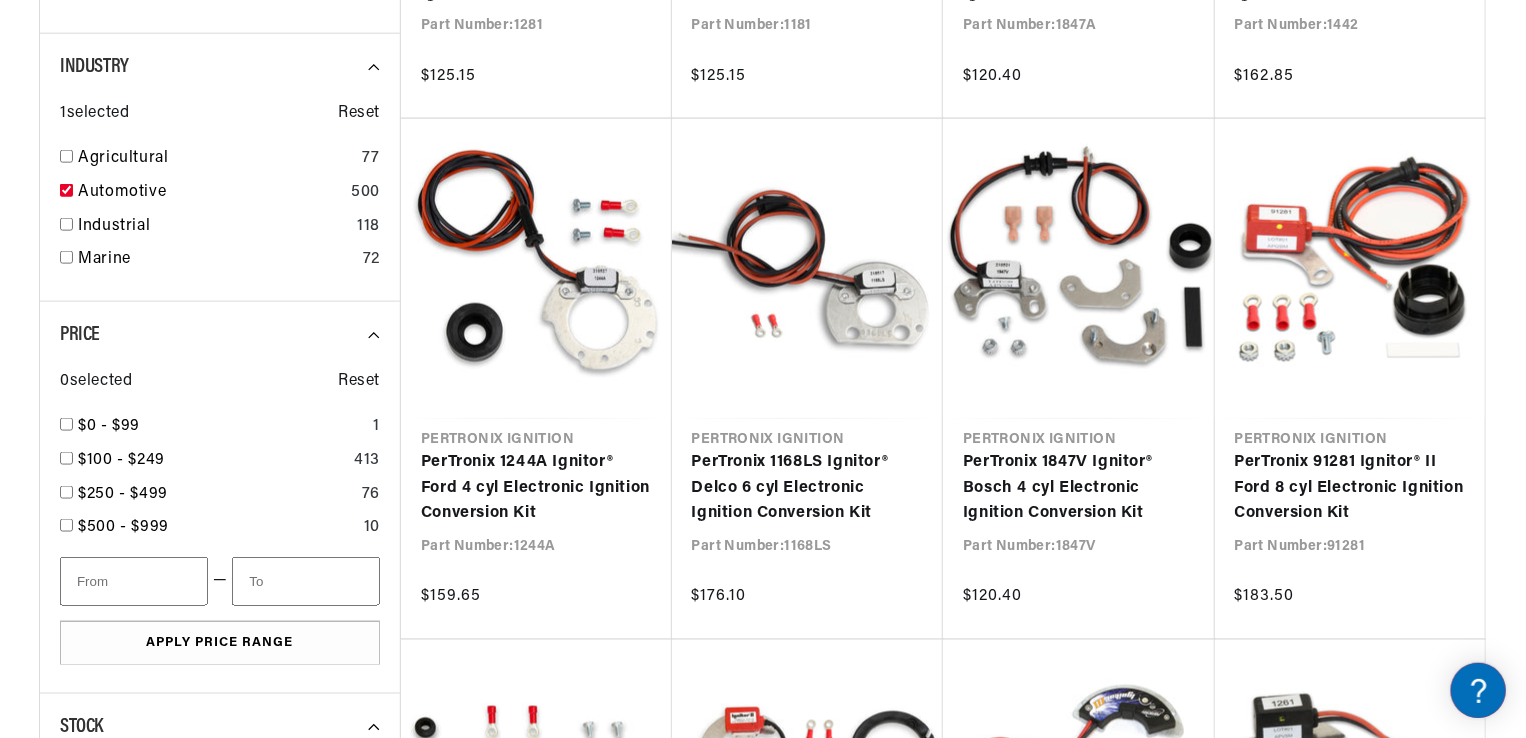 scroll, scrollTop: 0, scrollLeft: 746, axis: horizontal 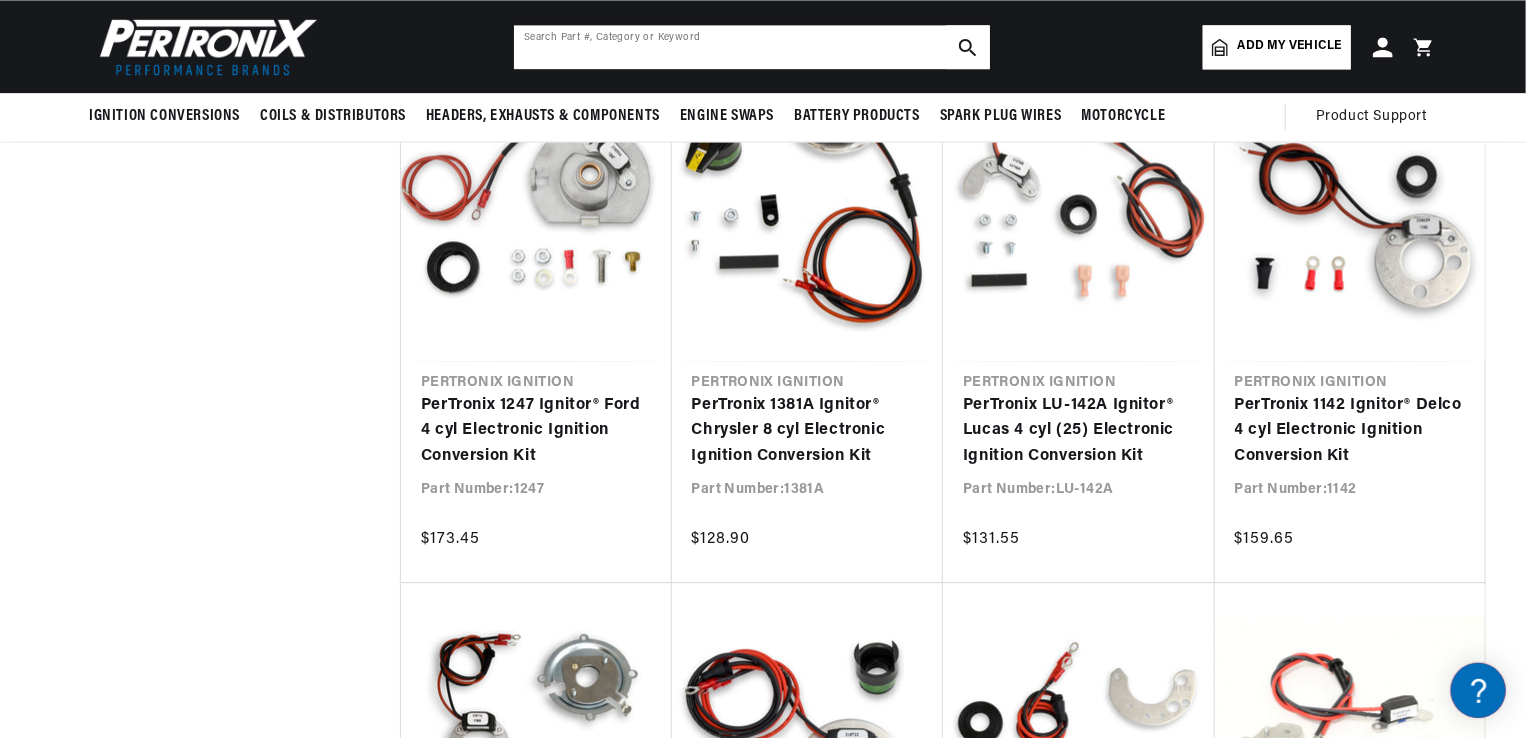 click at bounding box center (752, 47) 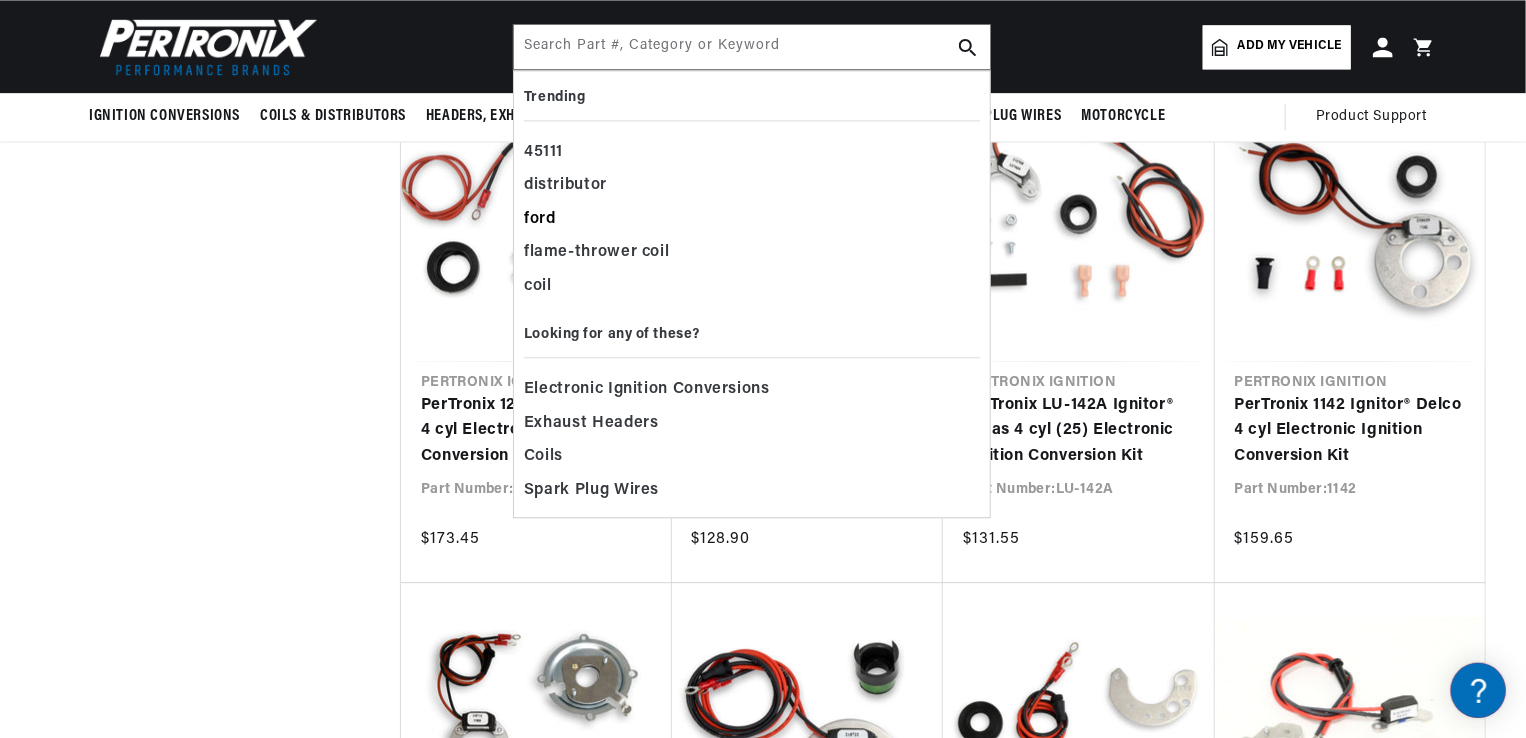 click on "ford" at bounding box center (752, 220) 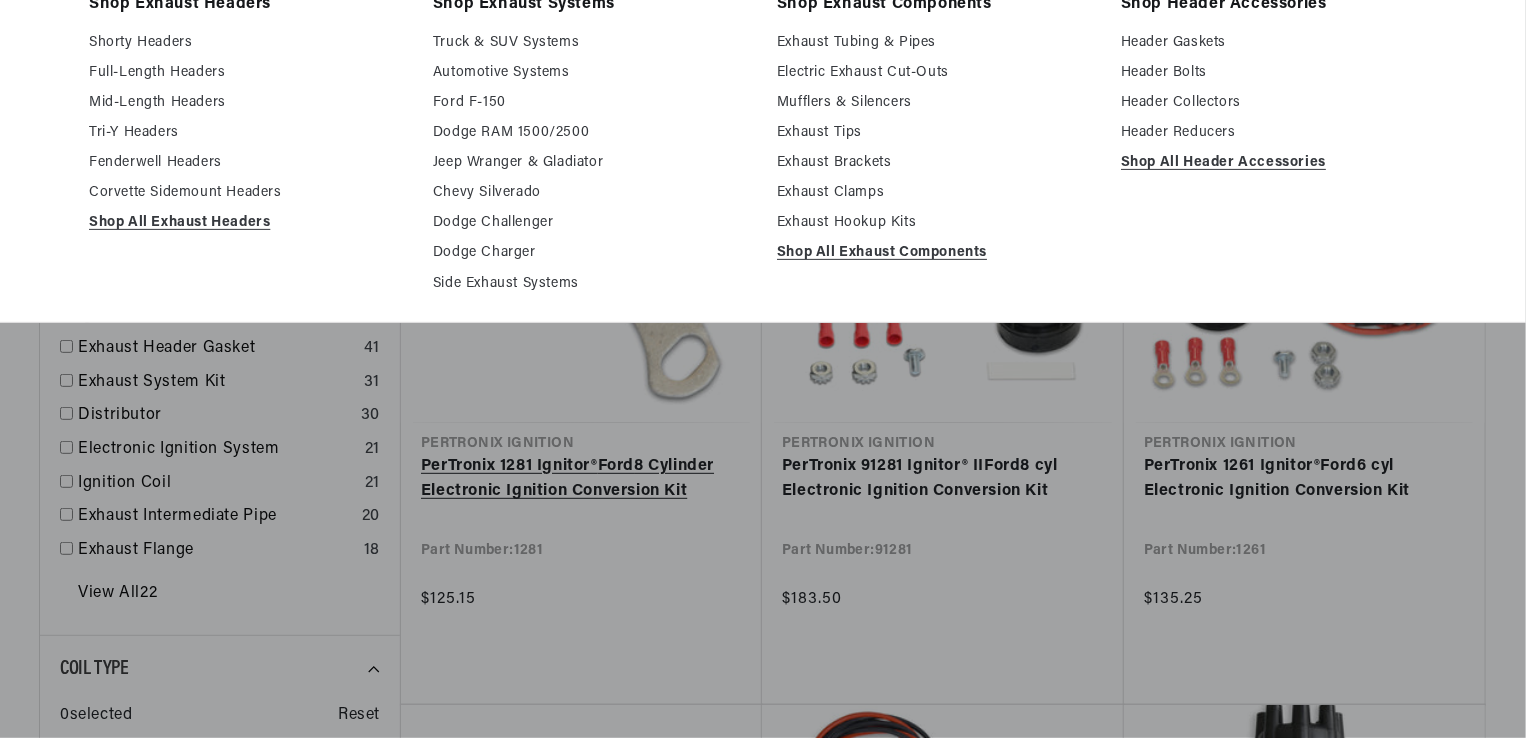 scroll, scrollTop: 500, scrollLeft: 0, axis: vertical 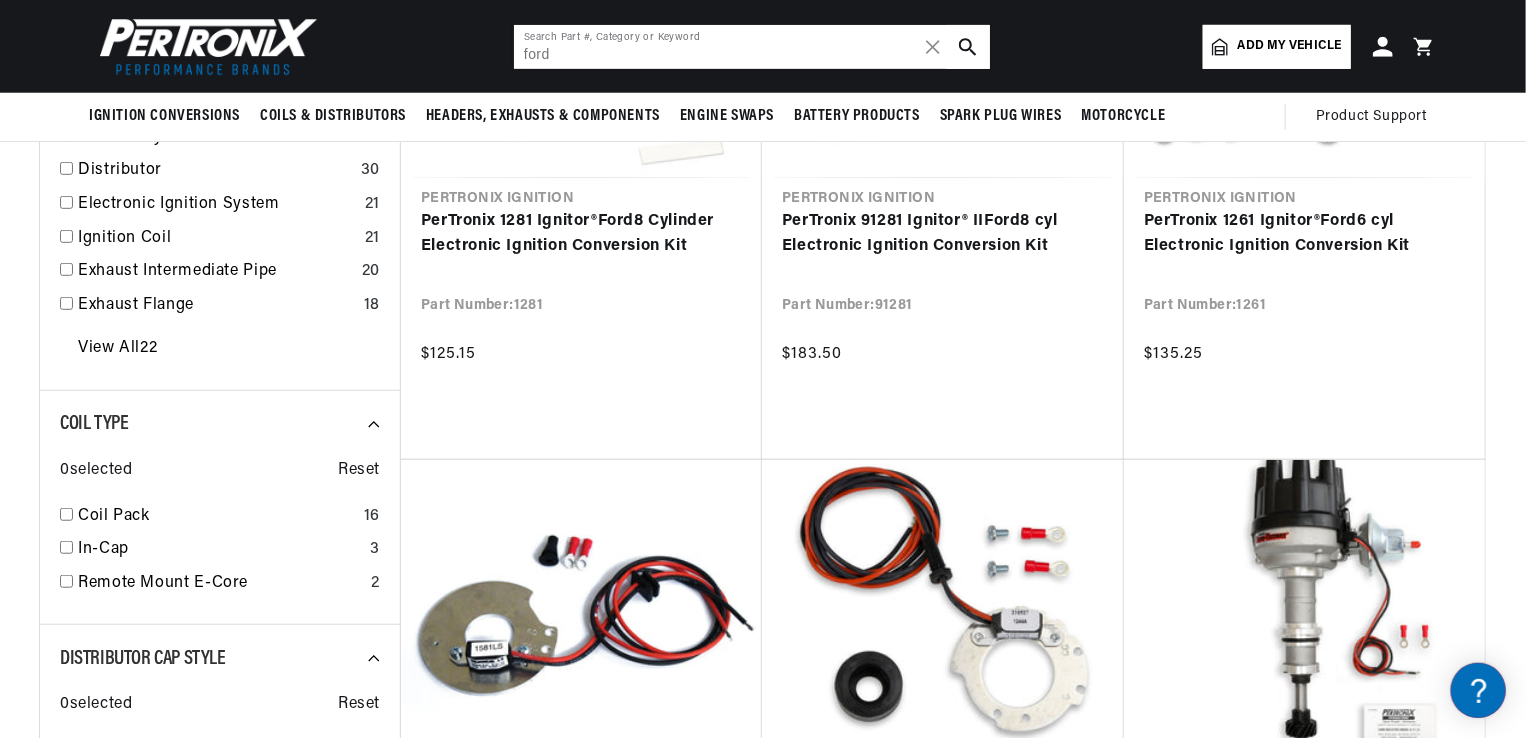 click on "ford" at bounding box center [752, 47] 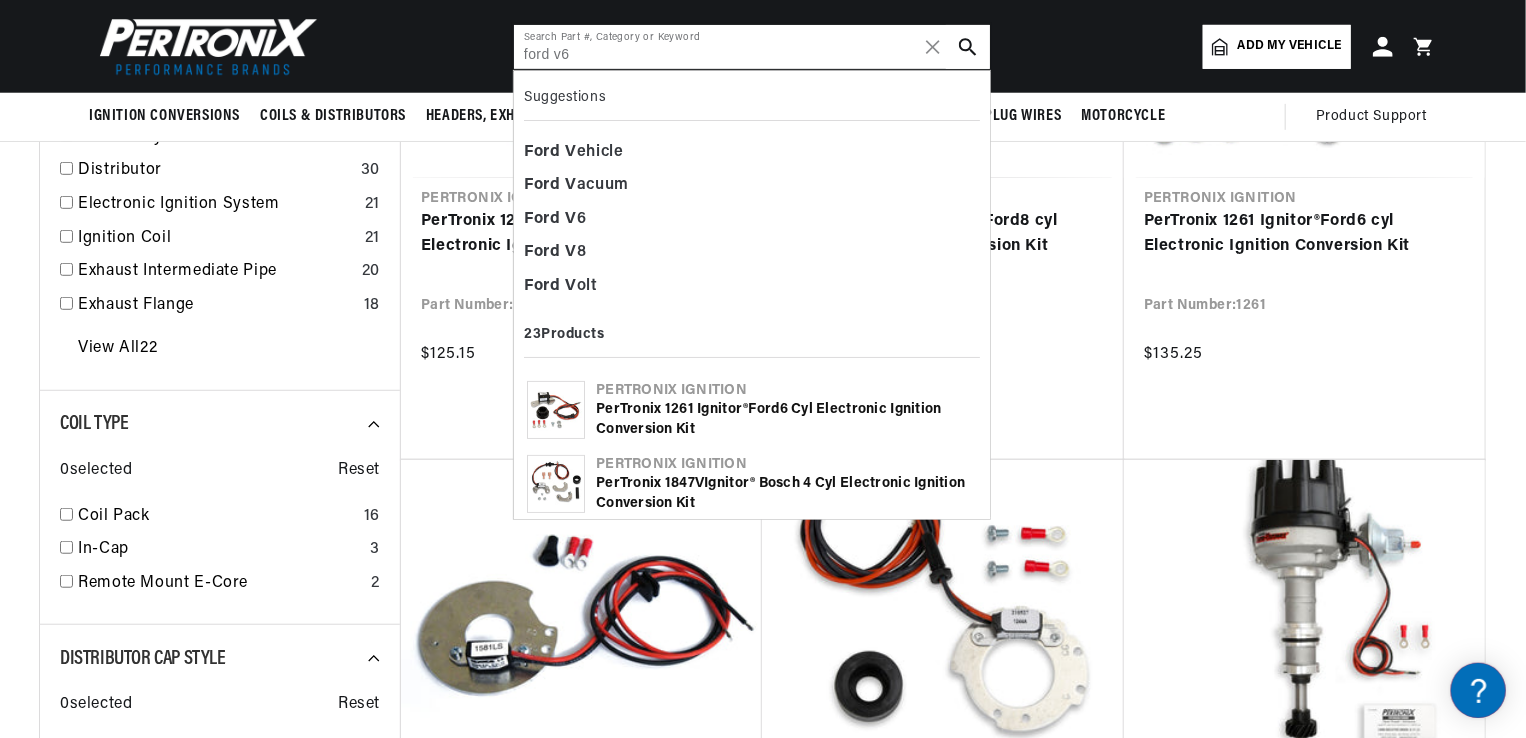 scroll, scrollTop: 0, scrollLeft: 0, axis: both 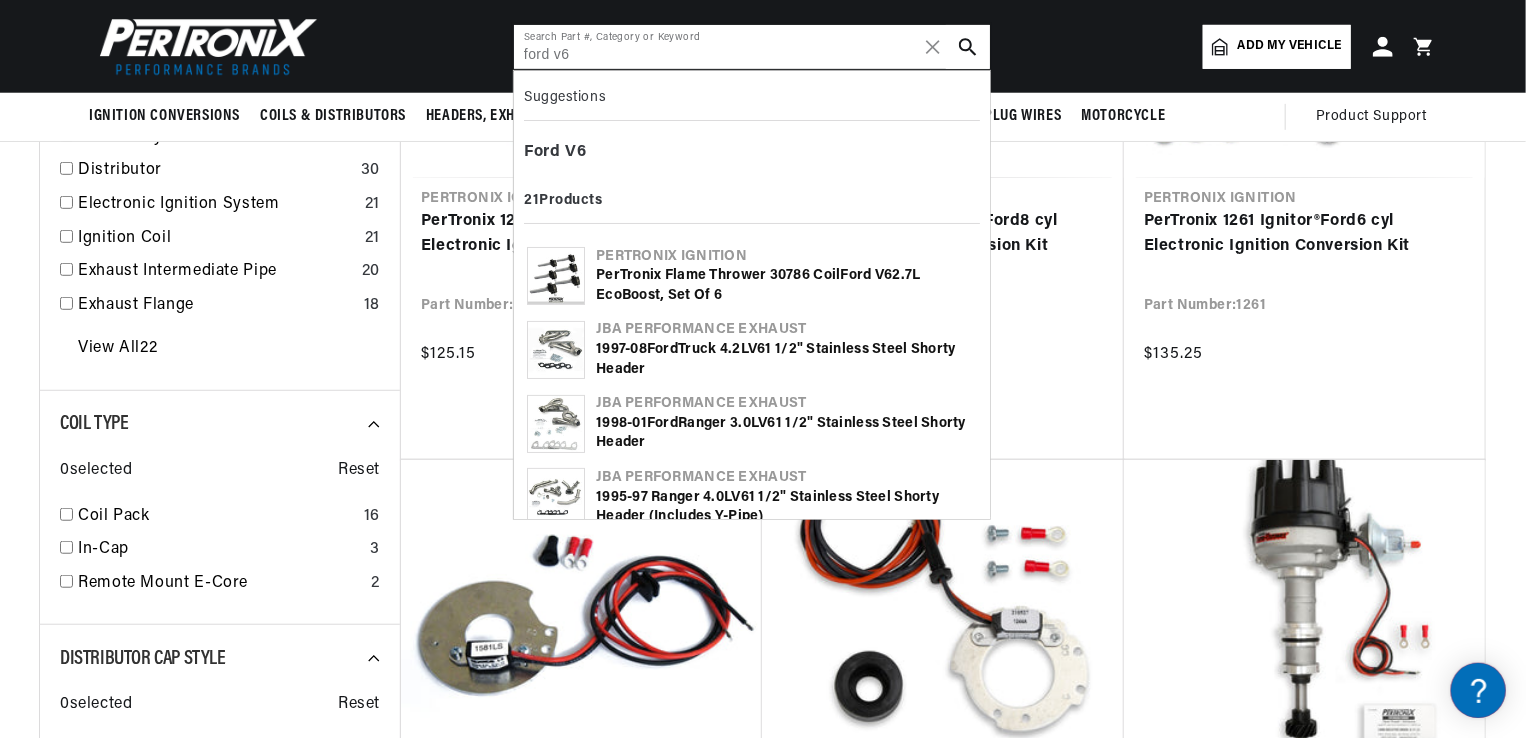 type on "ford v6" 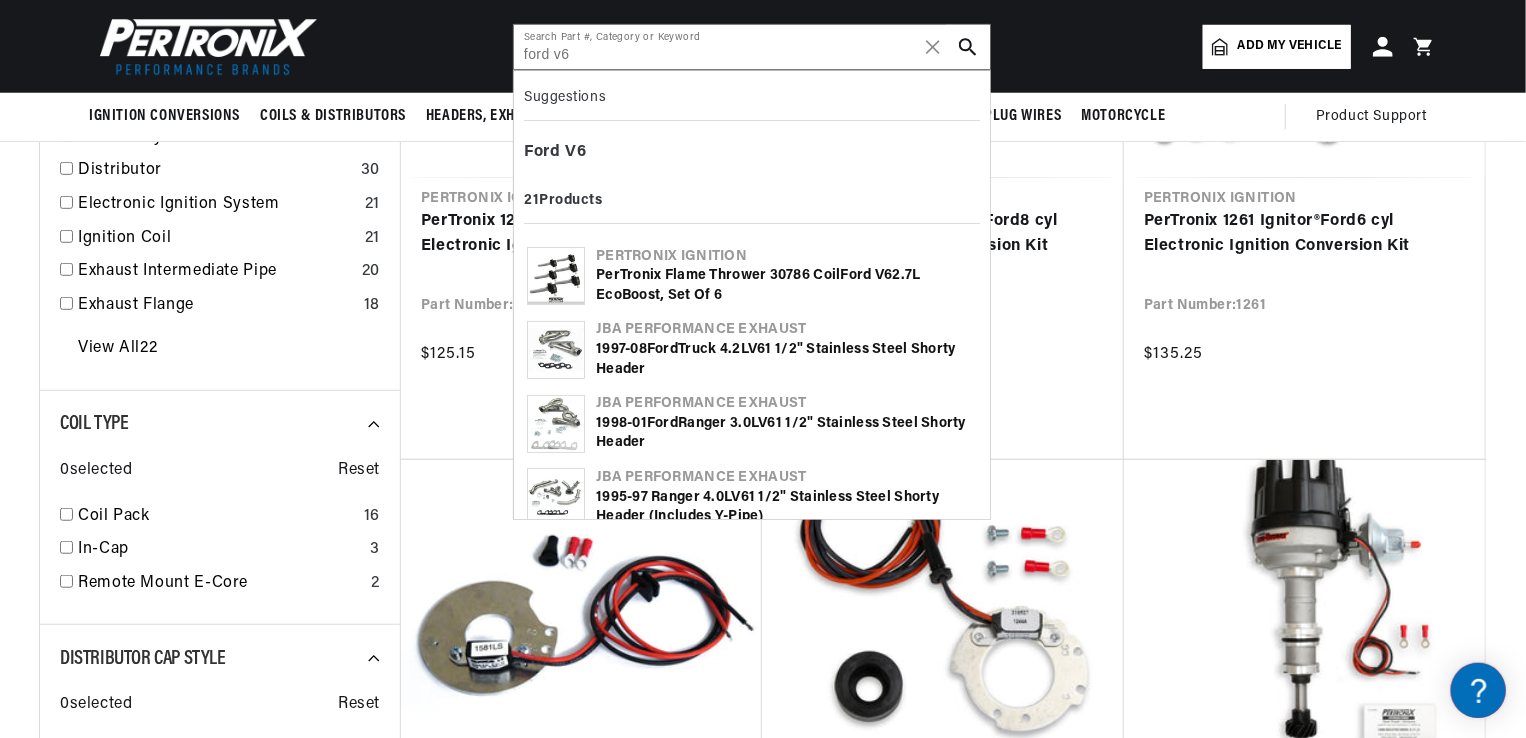 click 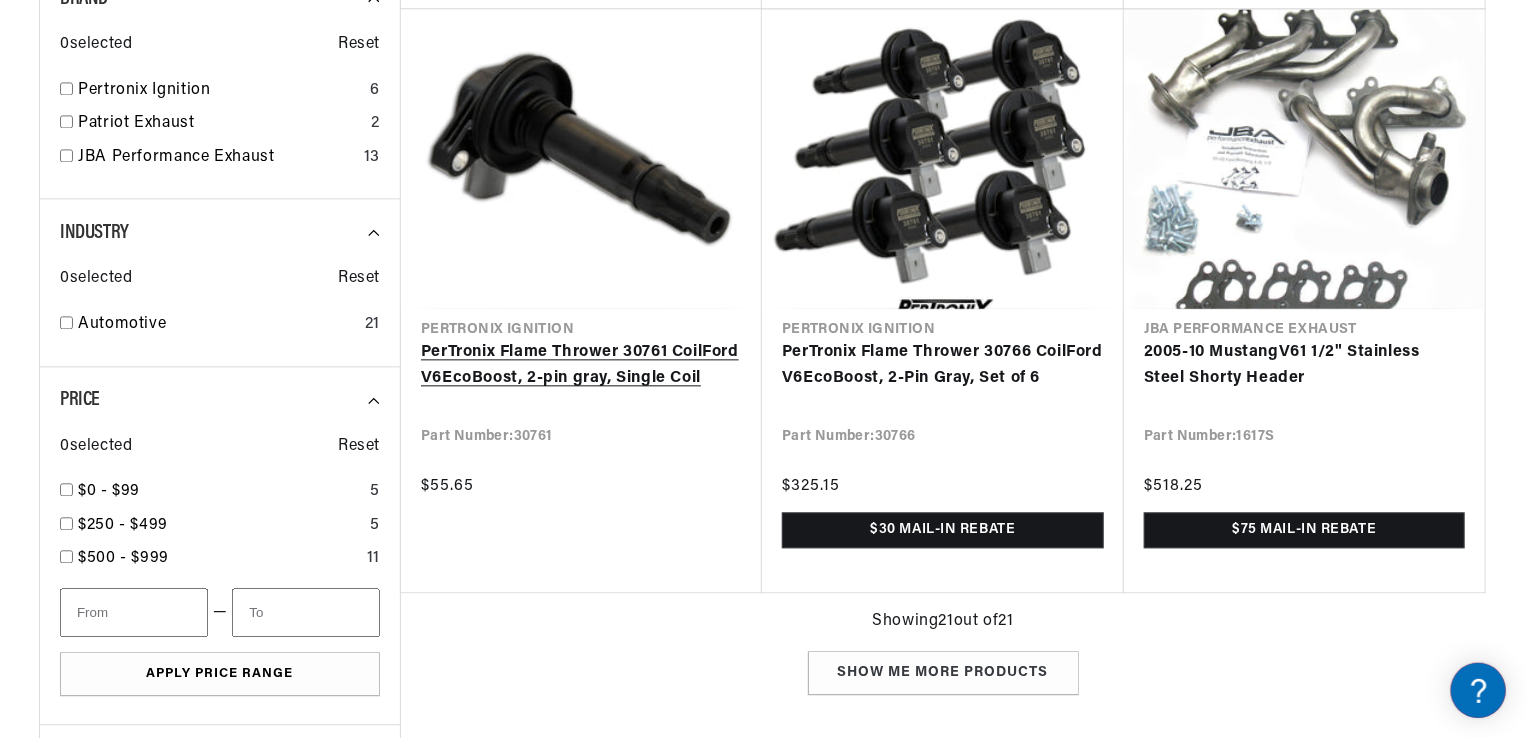 scroll, scrollTop: 2300, scrollLeft: 0, axis: vertical 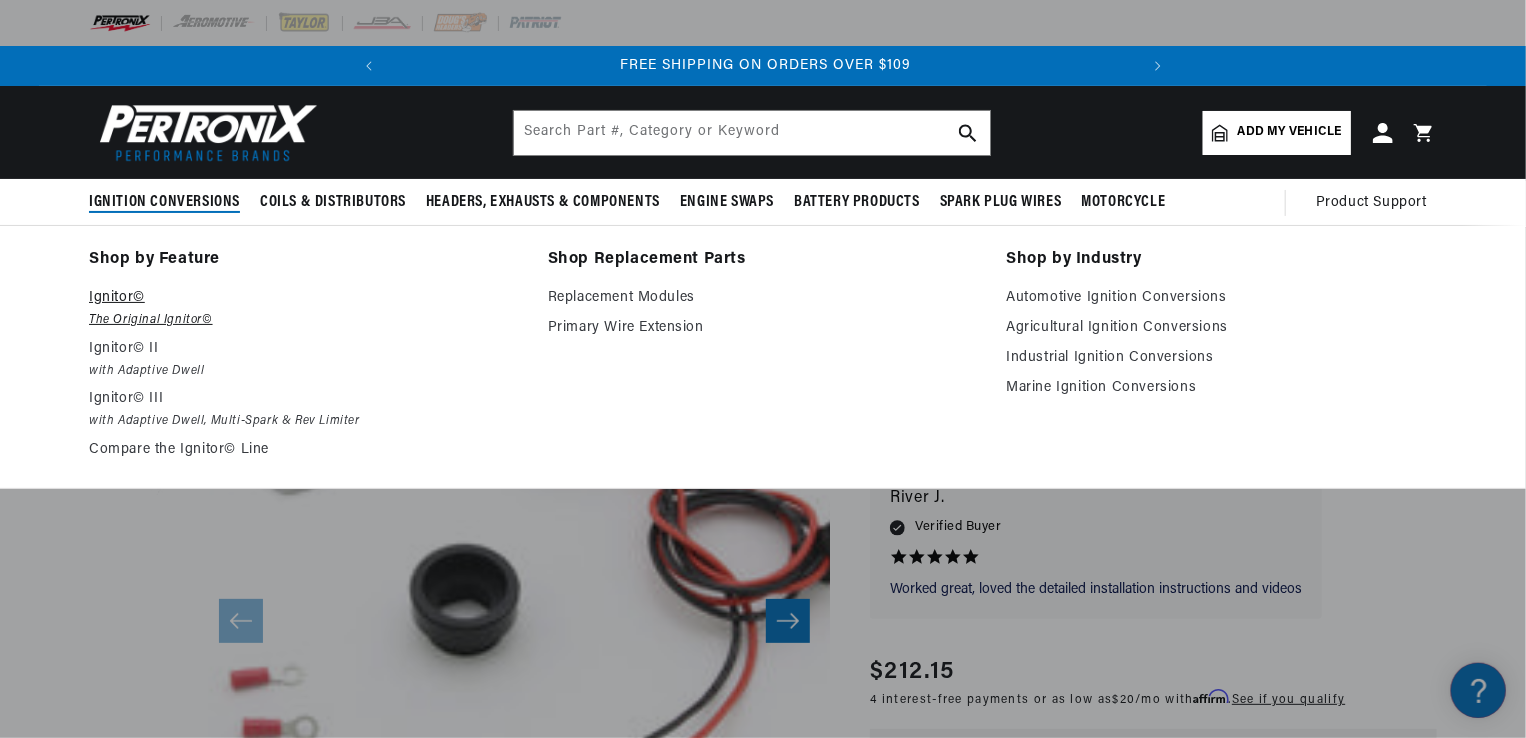 click on "Ignitor©" at bounding box center (304, 298) 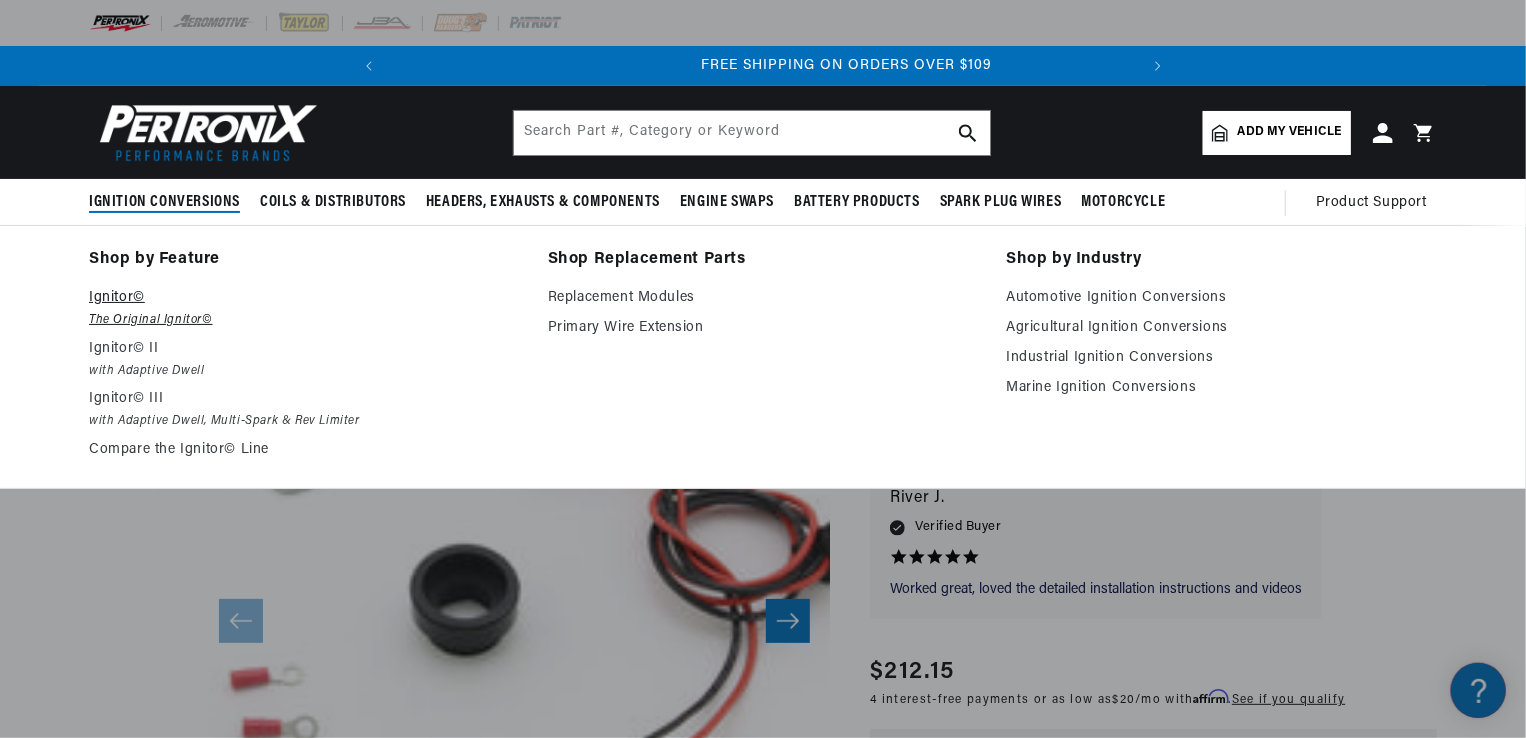 scroll, scrollTop: 0, scrollLeft: 507, axis: horizontal 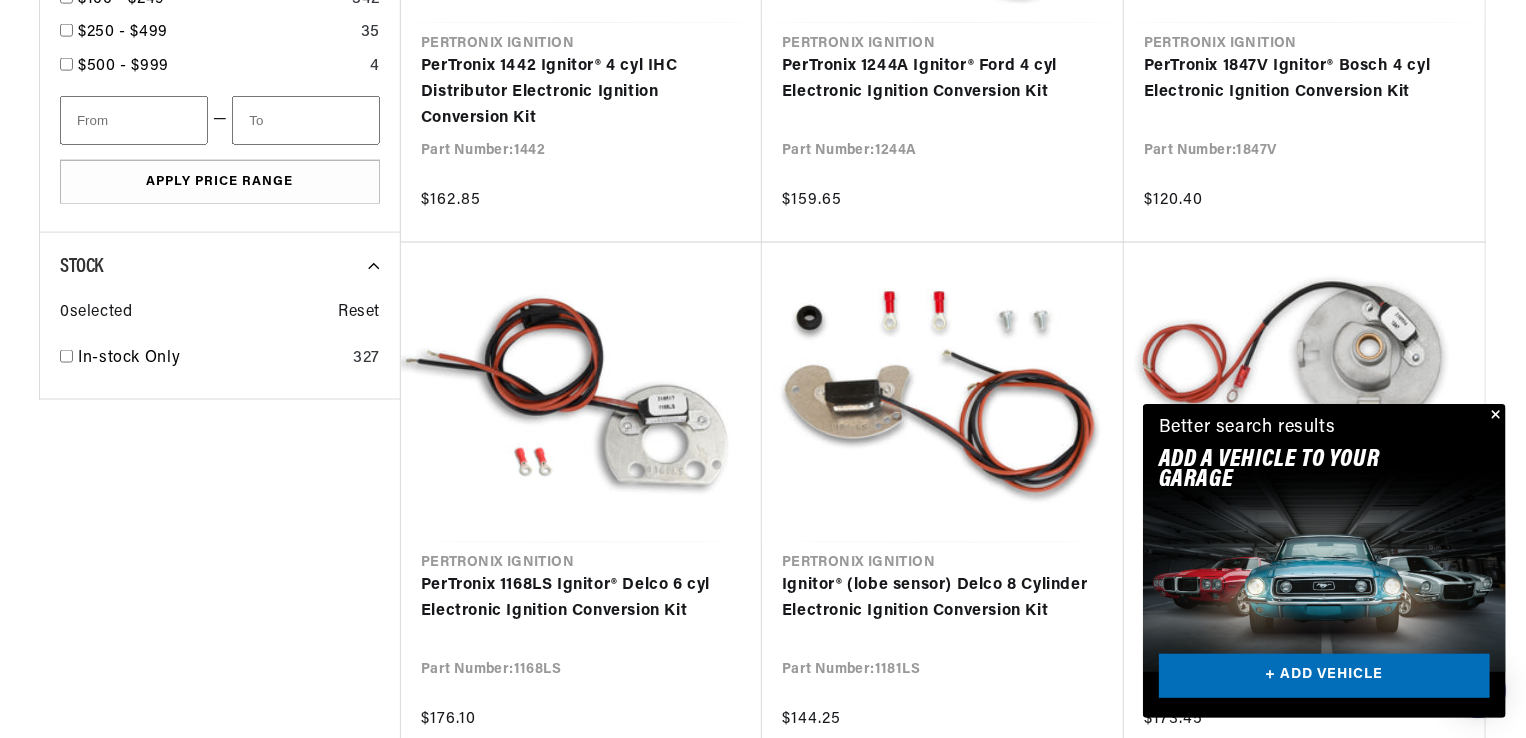 click at bounding box center (1494, 416) 